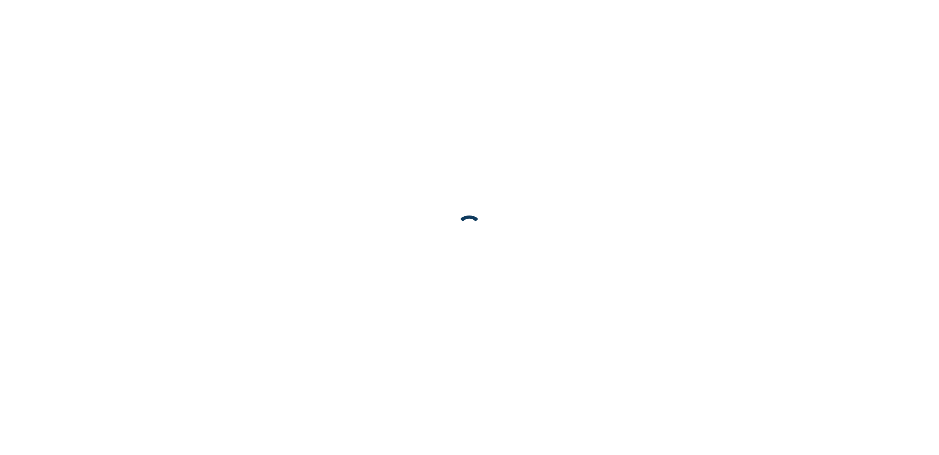 scroll, scrollTop: 0, scrollLeft: 0, axis: both 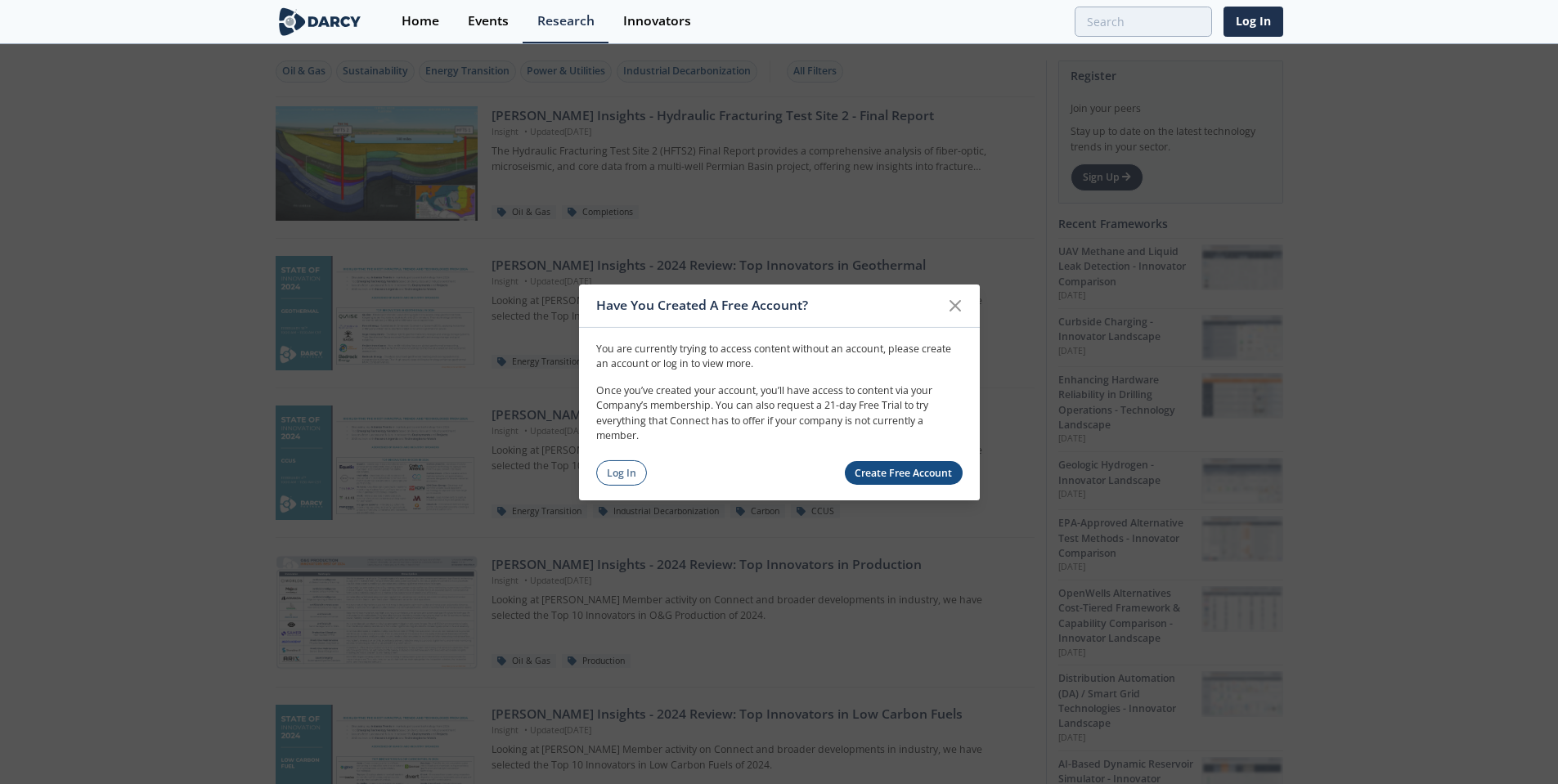 click on "Create Free Account" at bounding box center [904, 473] 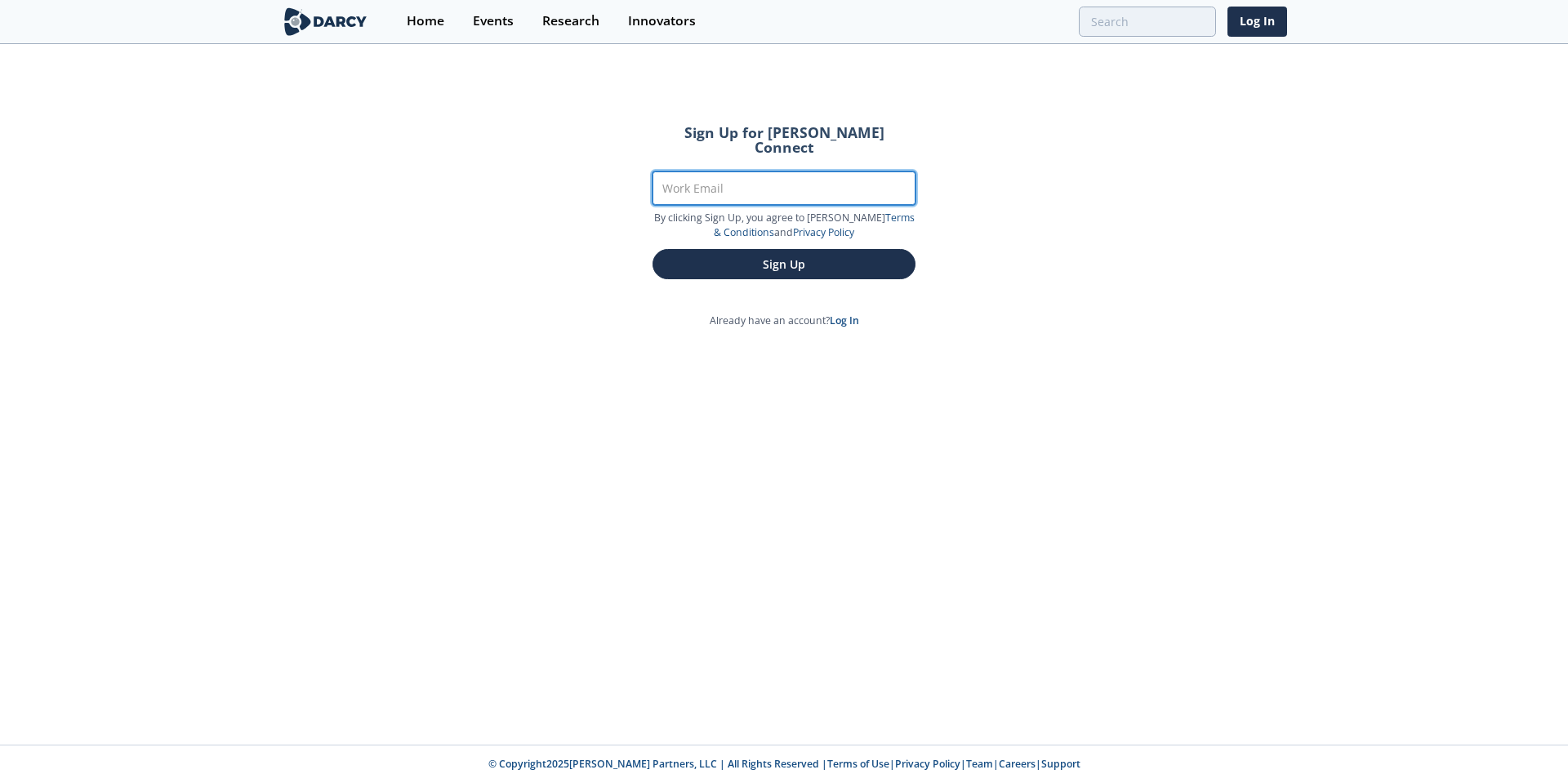 click on "Work Email" at bounding box center [784, 188] 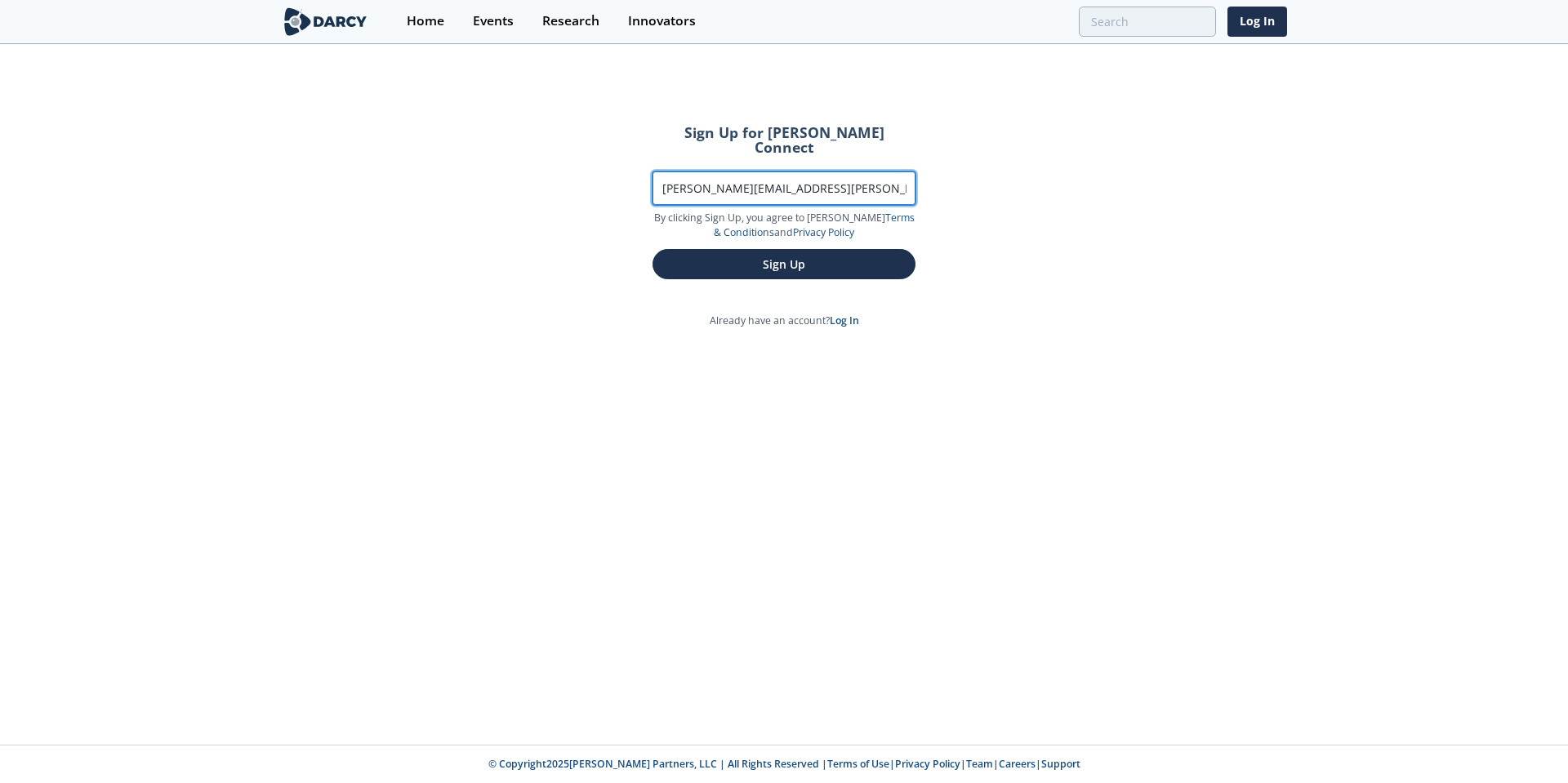 type on "[PERSON_NAME][EMAIL_ADDRESS][PERSON_NAME][DOMAIN_NAME]" 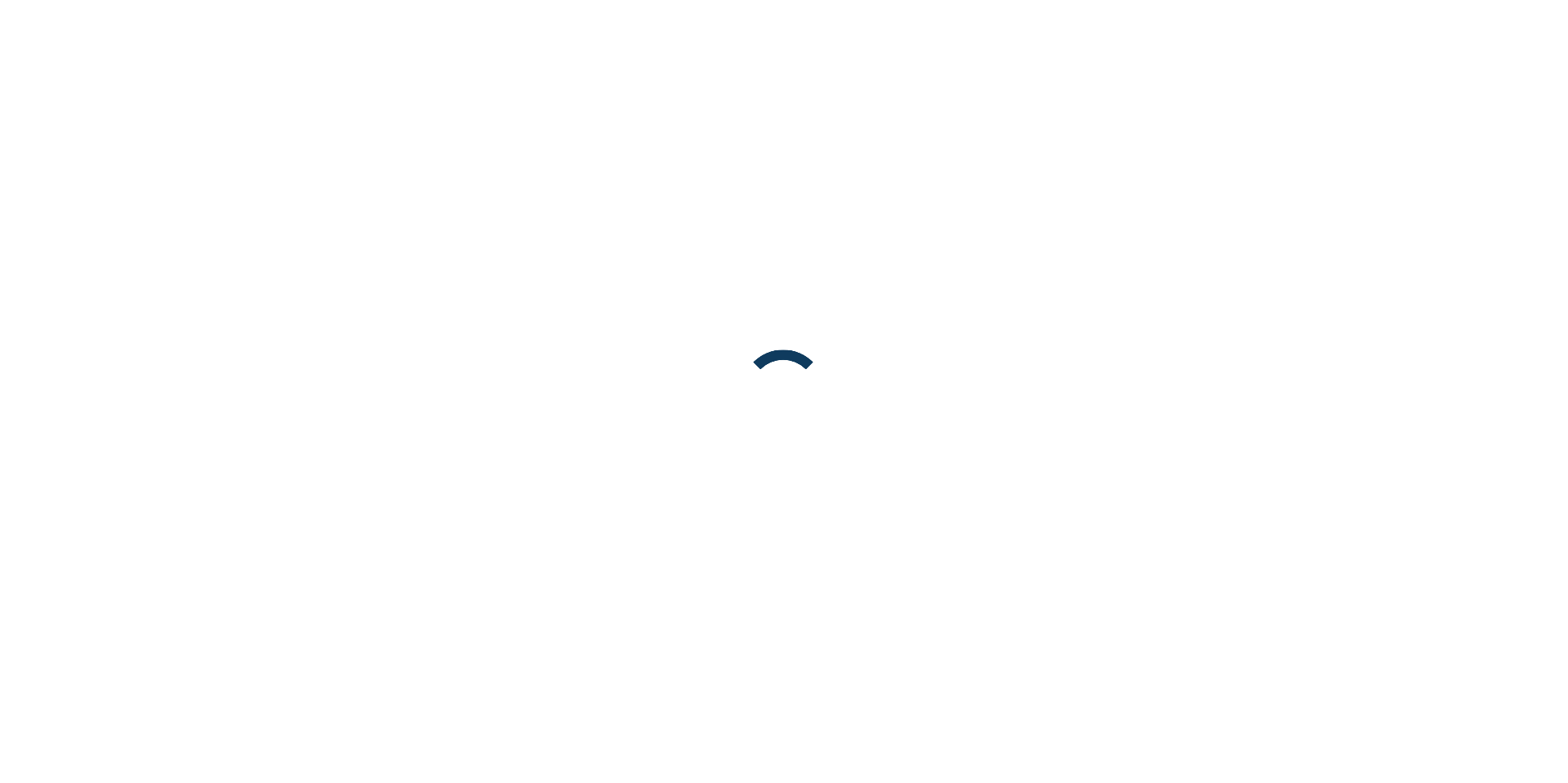 scroll, scrollTop: 0, scrollLeft: 0, axis: both 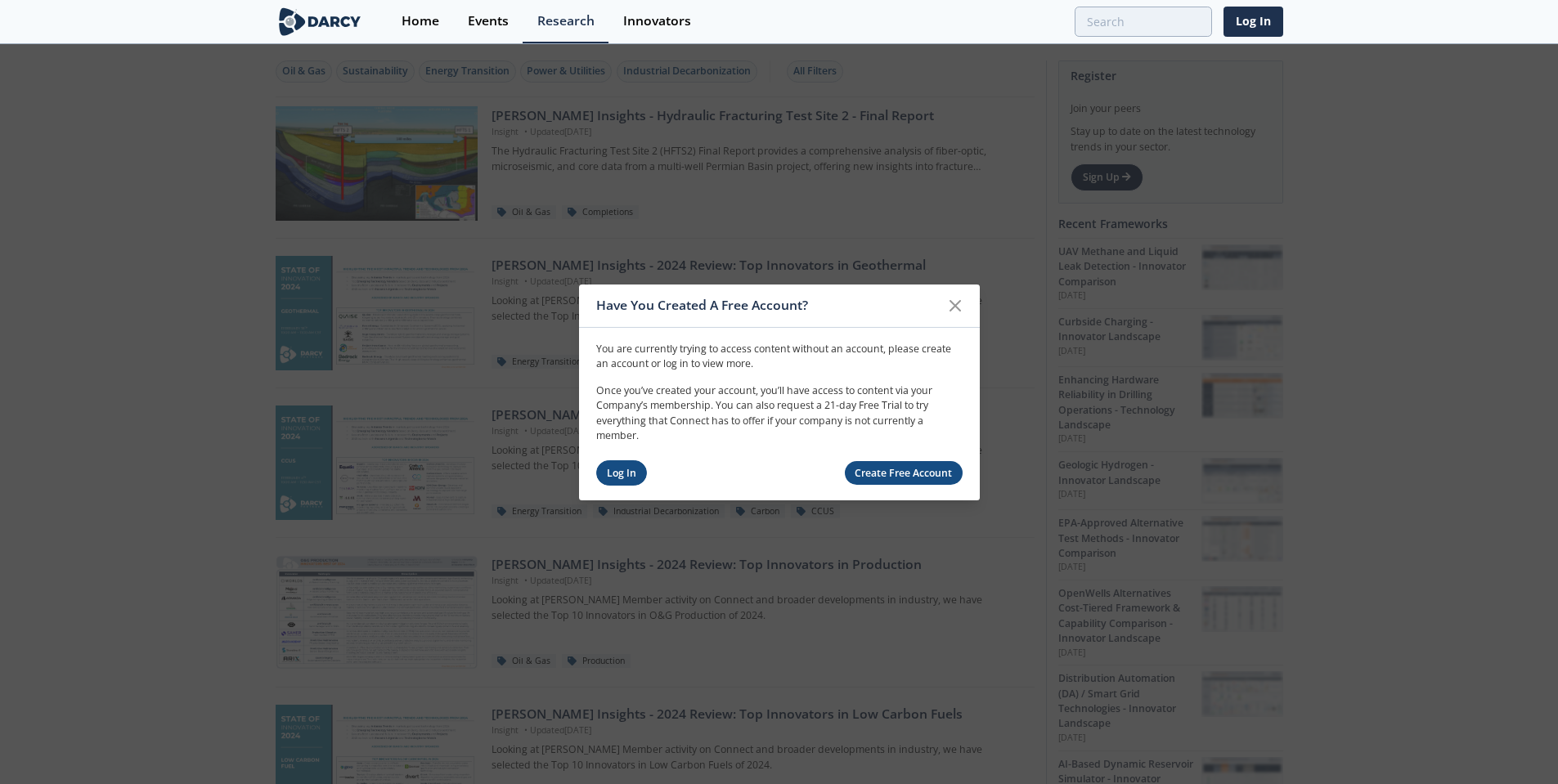 click on "Log In" at bounding box center [622, 473] 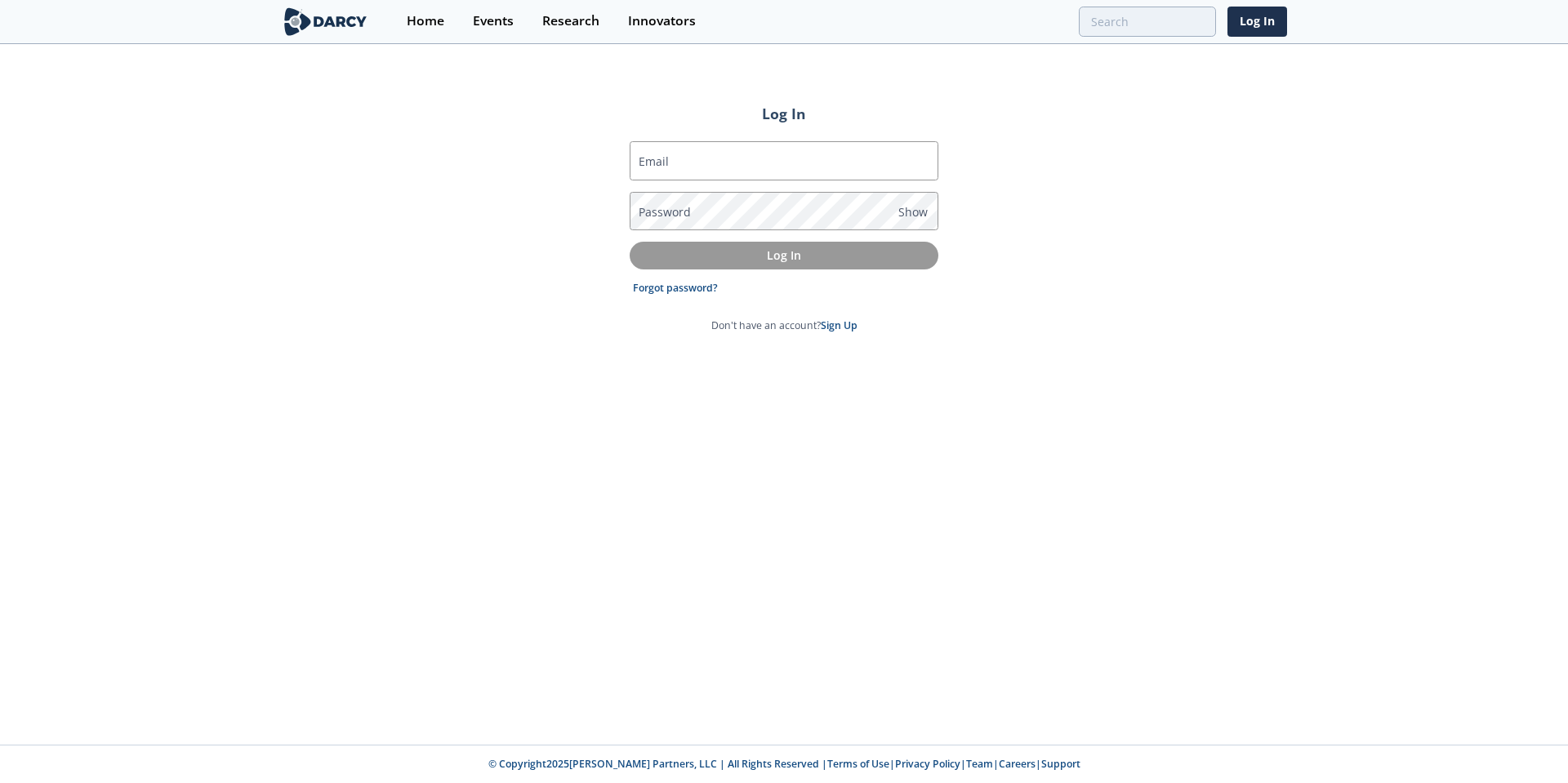 click on "Email
Password
Show
Log In
Forgot password?
Don't have an account?
Sign Up" at bounding box center (784, 236) 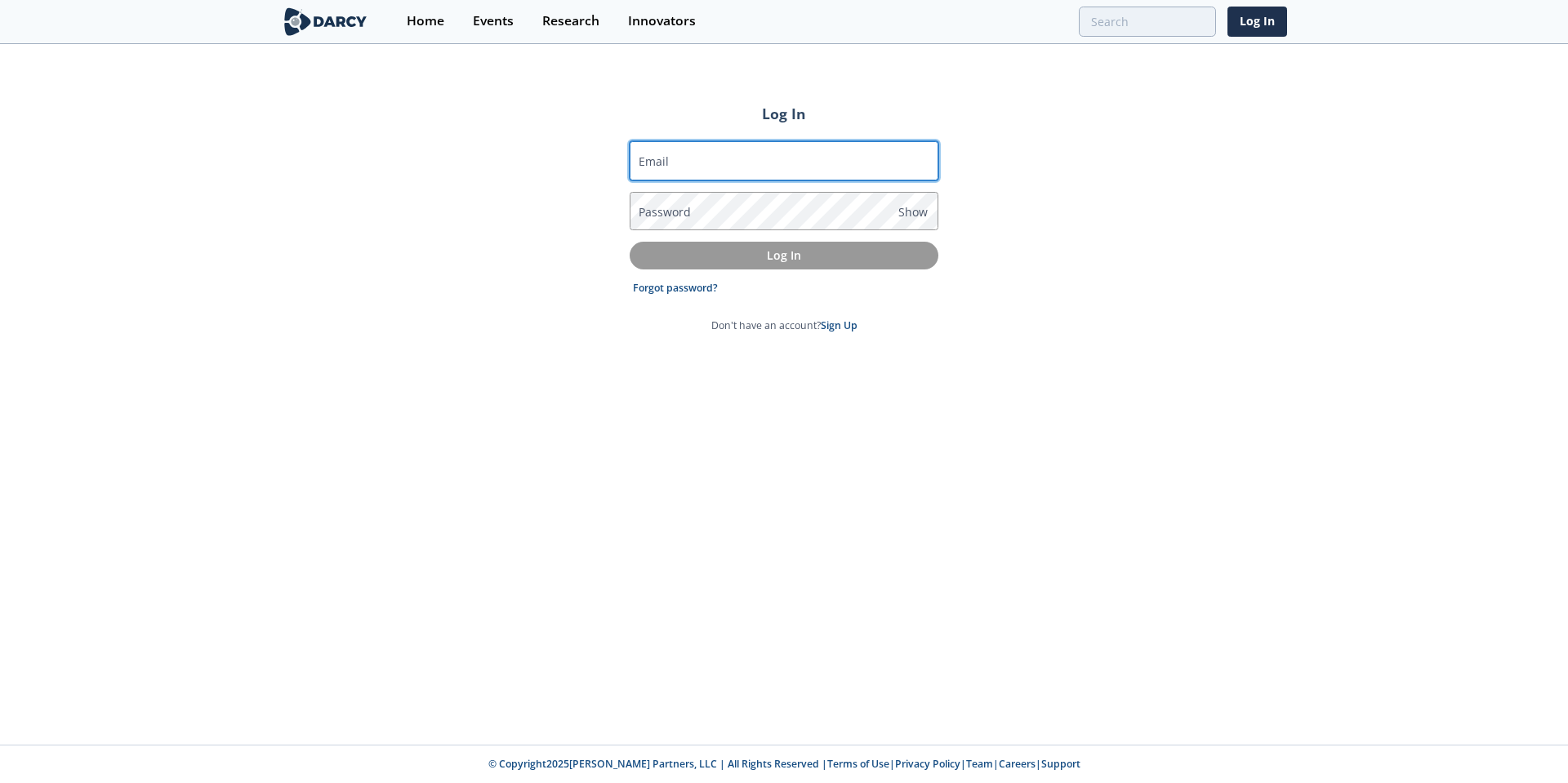 click on "Email" at bounding box center (784, 161) 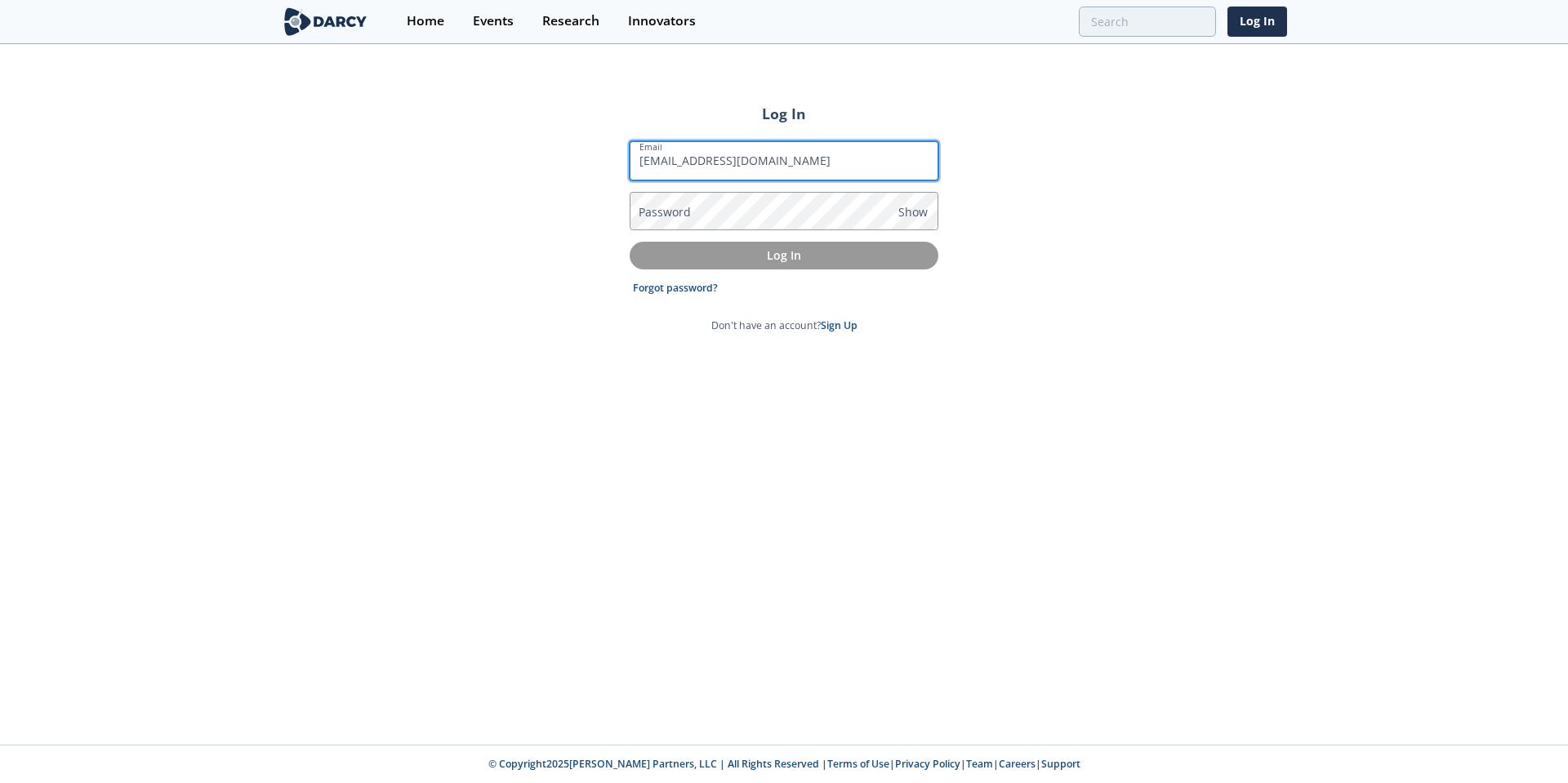 drag, startPoint x: 764, startPoint y: 152, endPoint x: 683, endPoint y: 157, distance: 81.15417 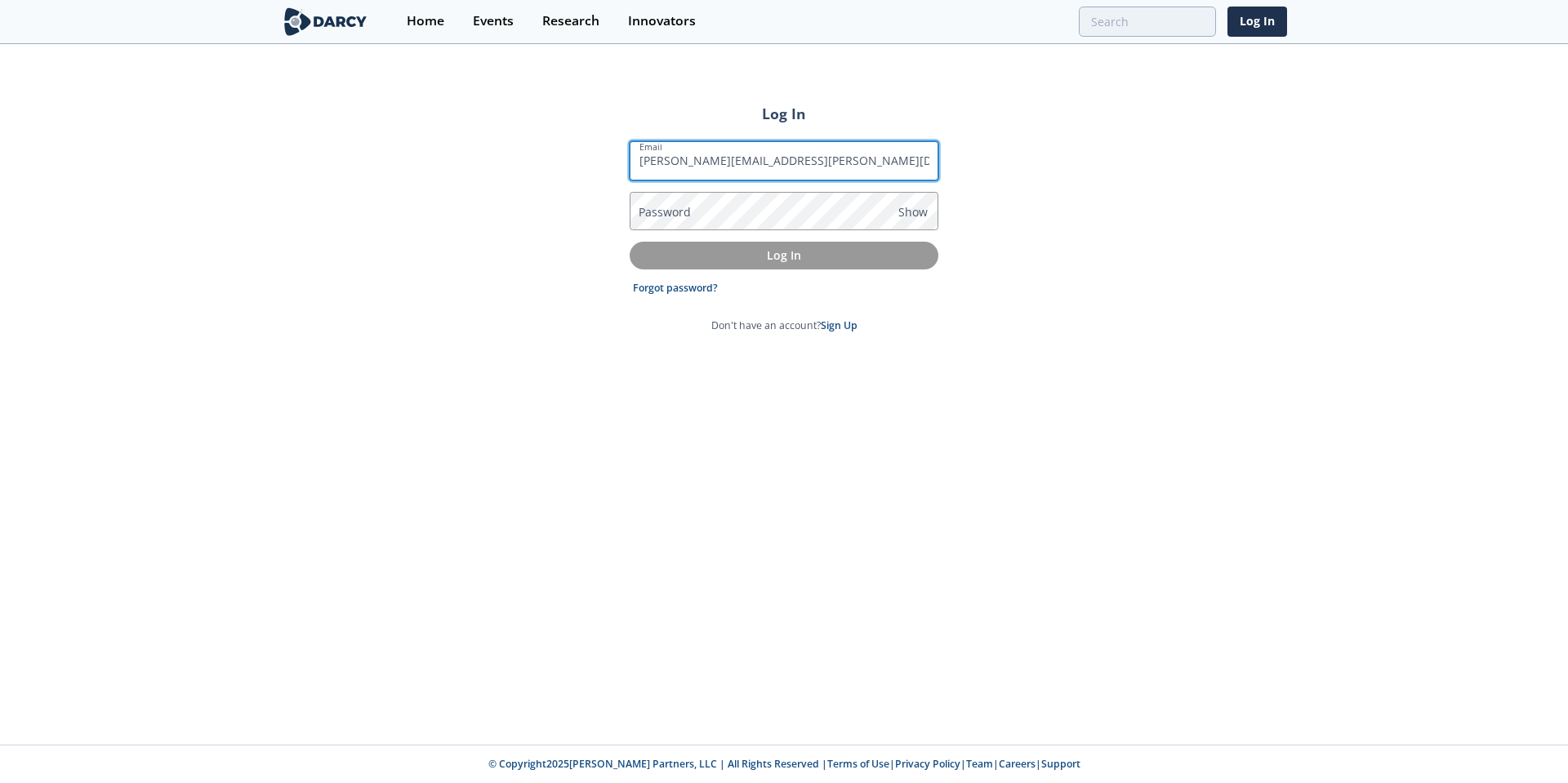 type on "ian.rugg@cnrl.com" 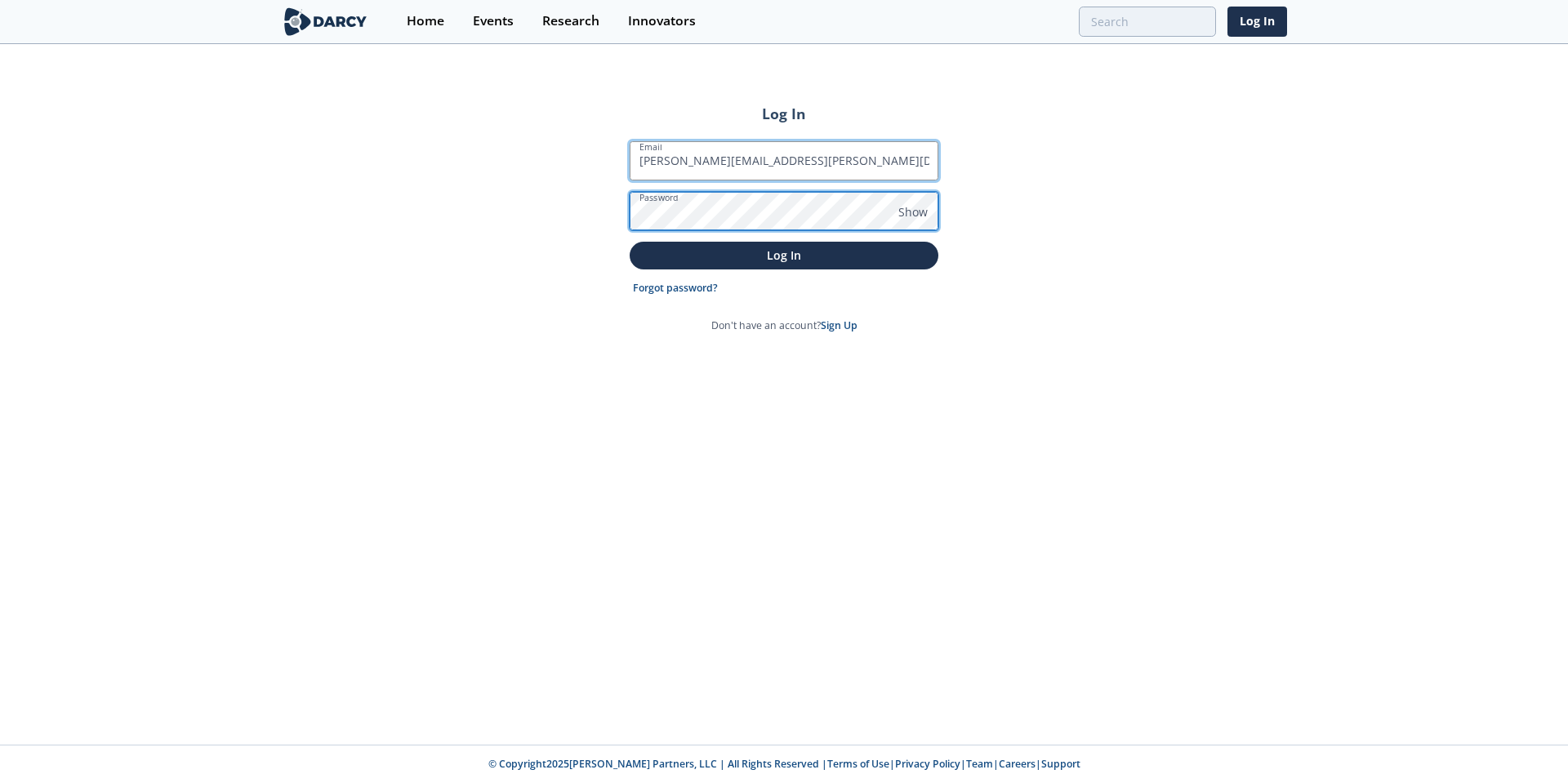 click on "Log In" at bounding box center [784, 255] 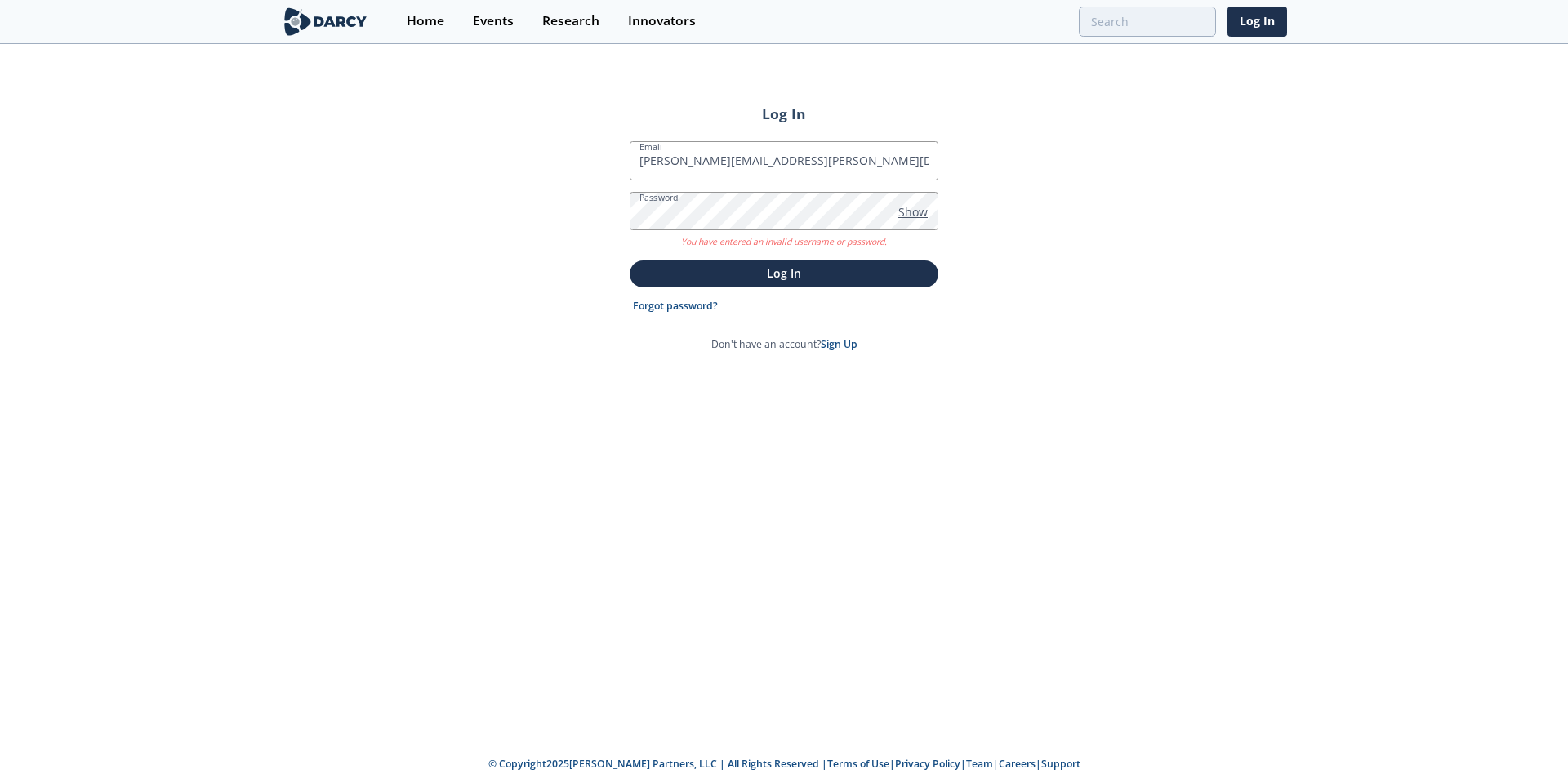 click on "Show" at bounding box center [913, 211] 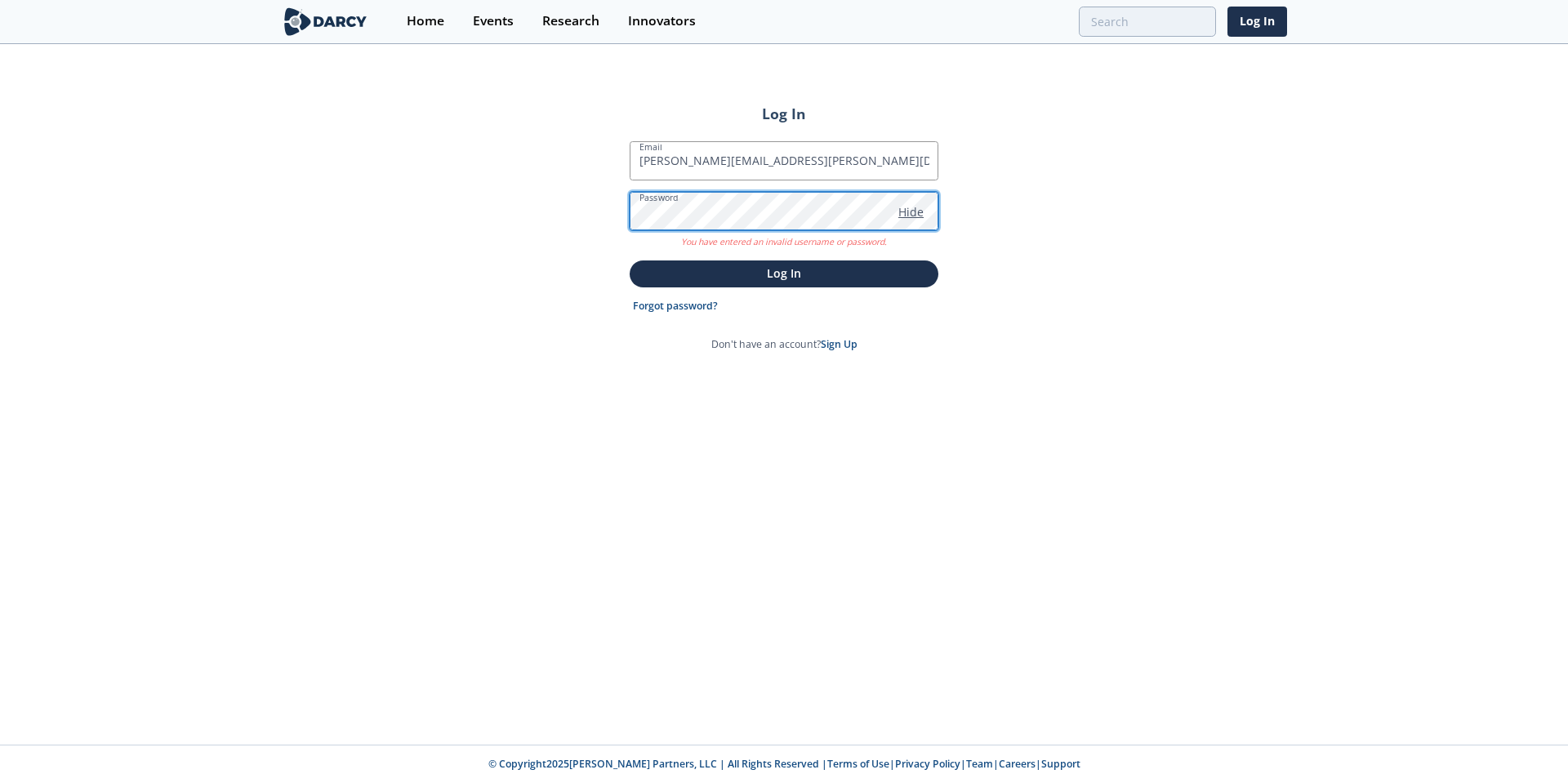 click on "Log In" at bounding box center [784, 274] 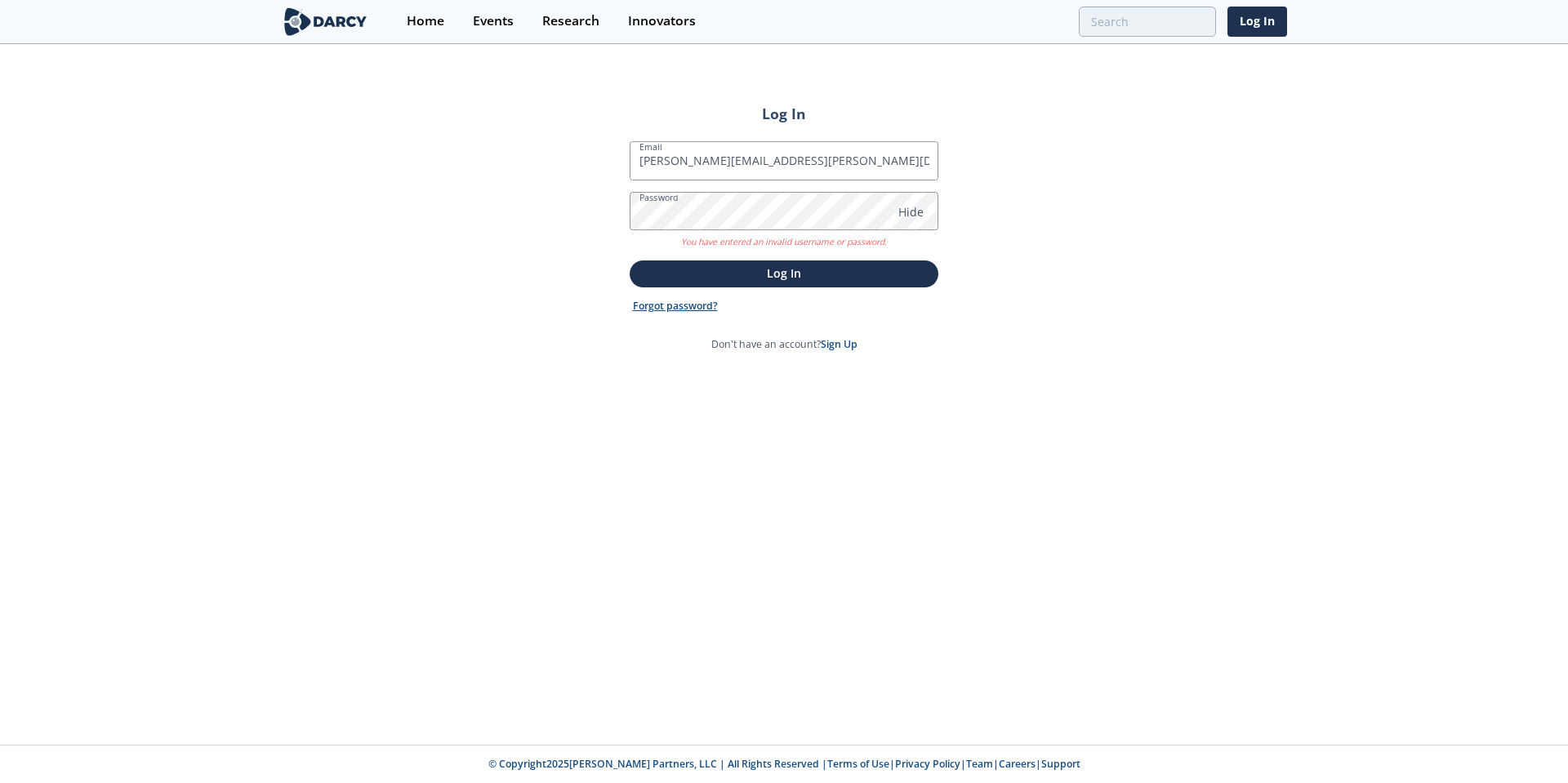 click on "Forgot password?" at bounding box center (675, 306) 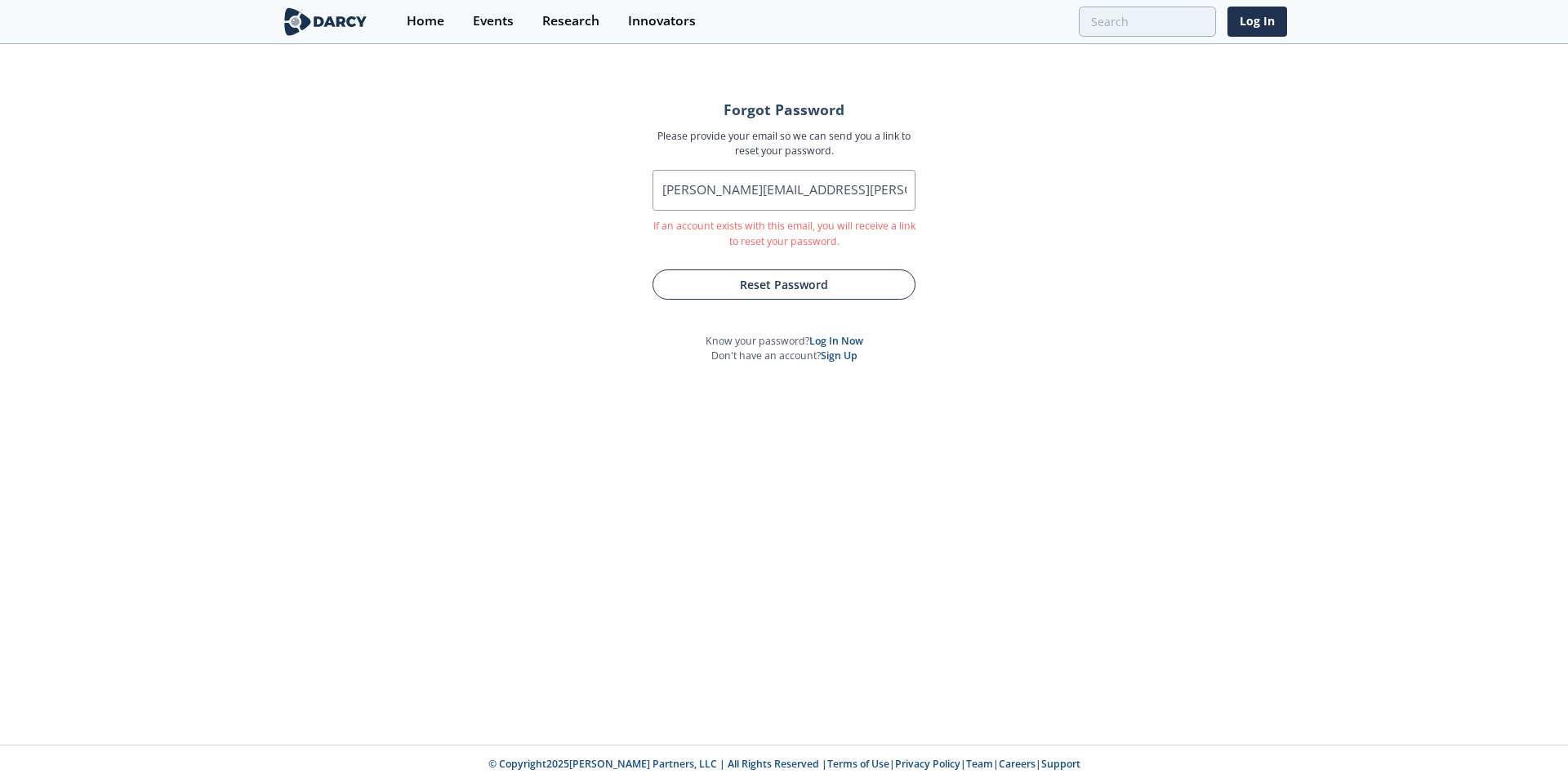 click on "Reset Password" at bounding box center (784, 284) 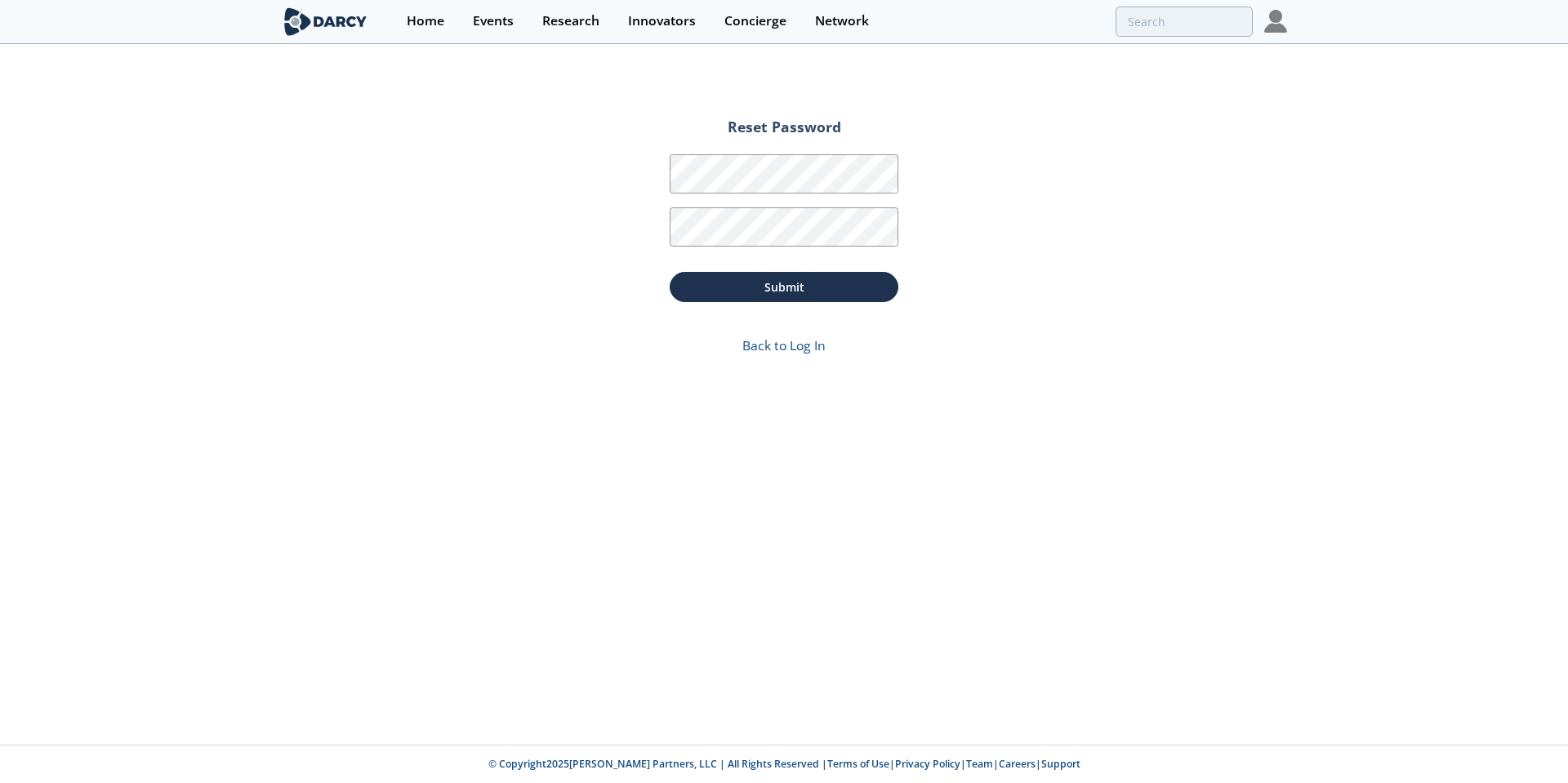 click on "Reset Password
Password
Password Confirmation
Submit
Back to Log In" 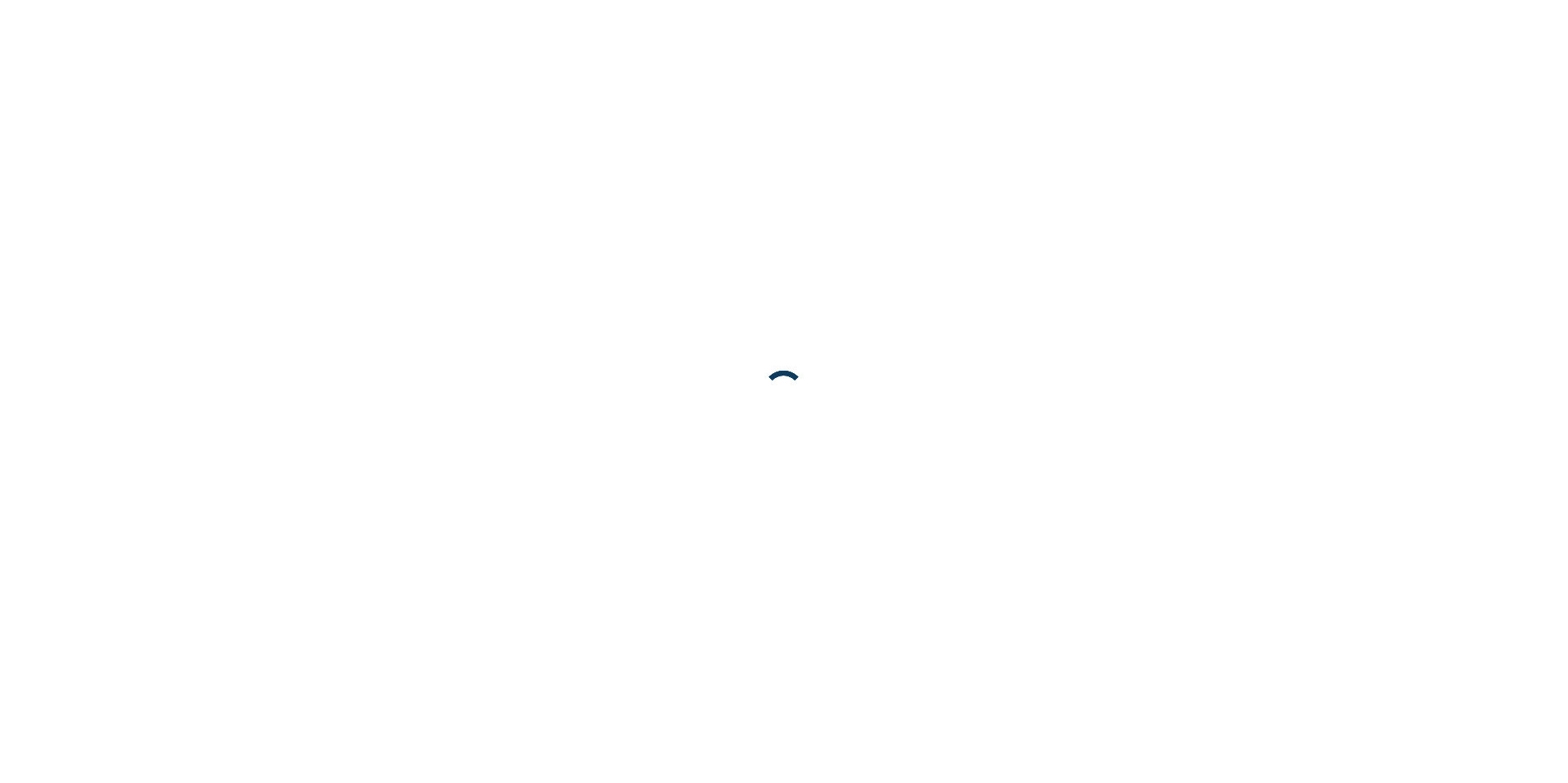scroll, scrollTop: 0, scrollLeft: 0, axis: both 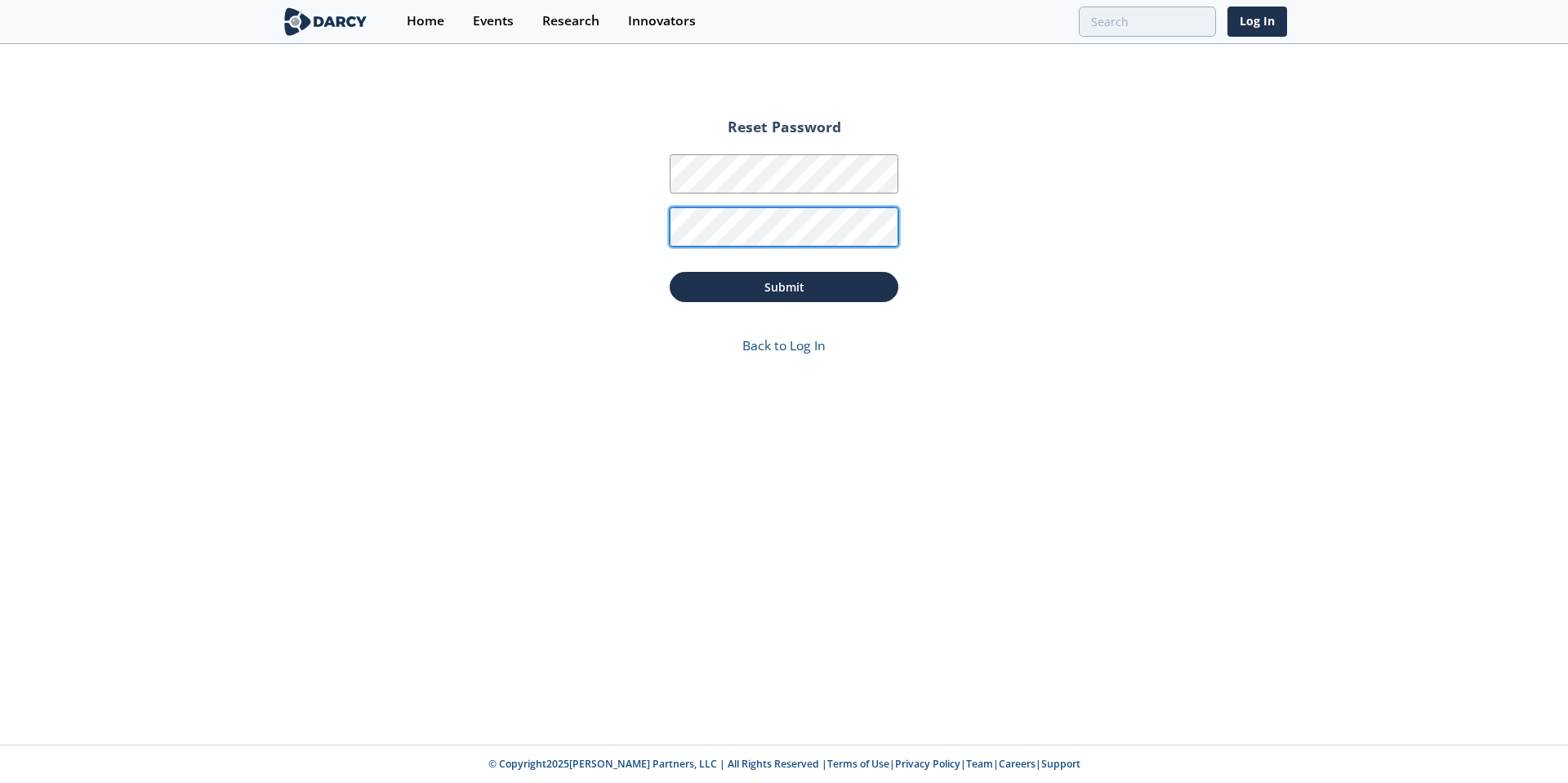 click on "Submit" at bounding box center (784, 287) 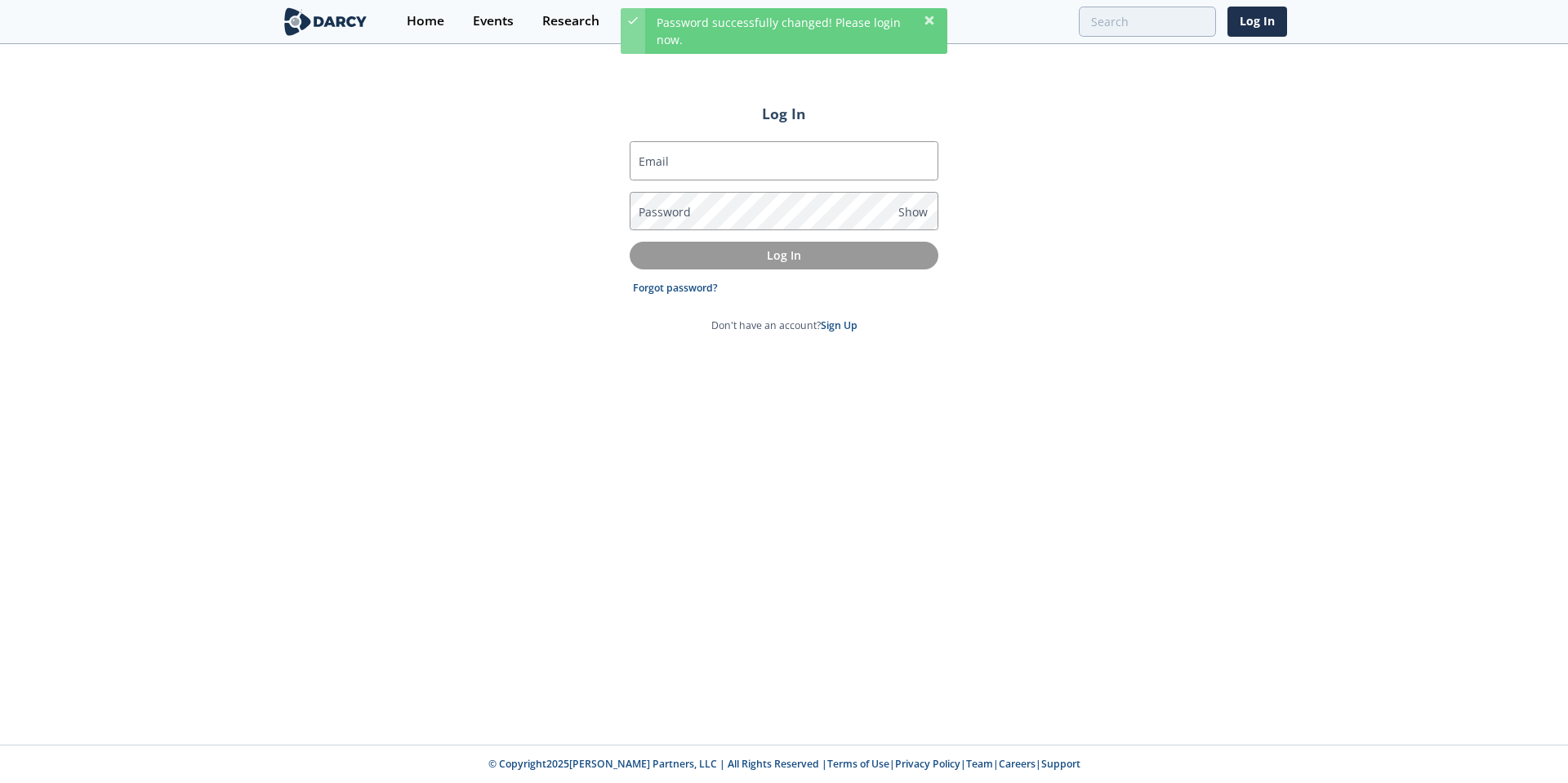 click on "Email
Password
Show
Log In
Forgot password?
Don't have an account?
Sign Up" at bounding box center (784, 236) 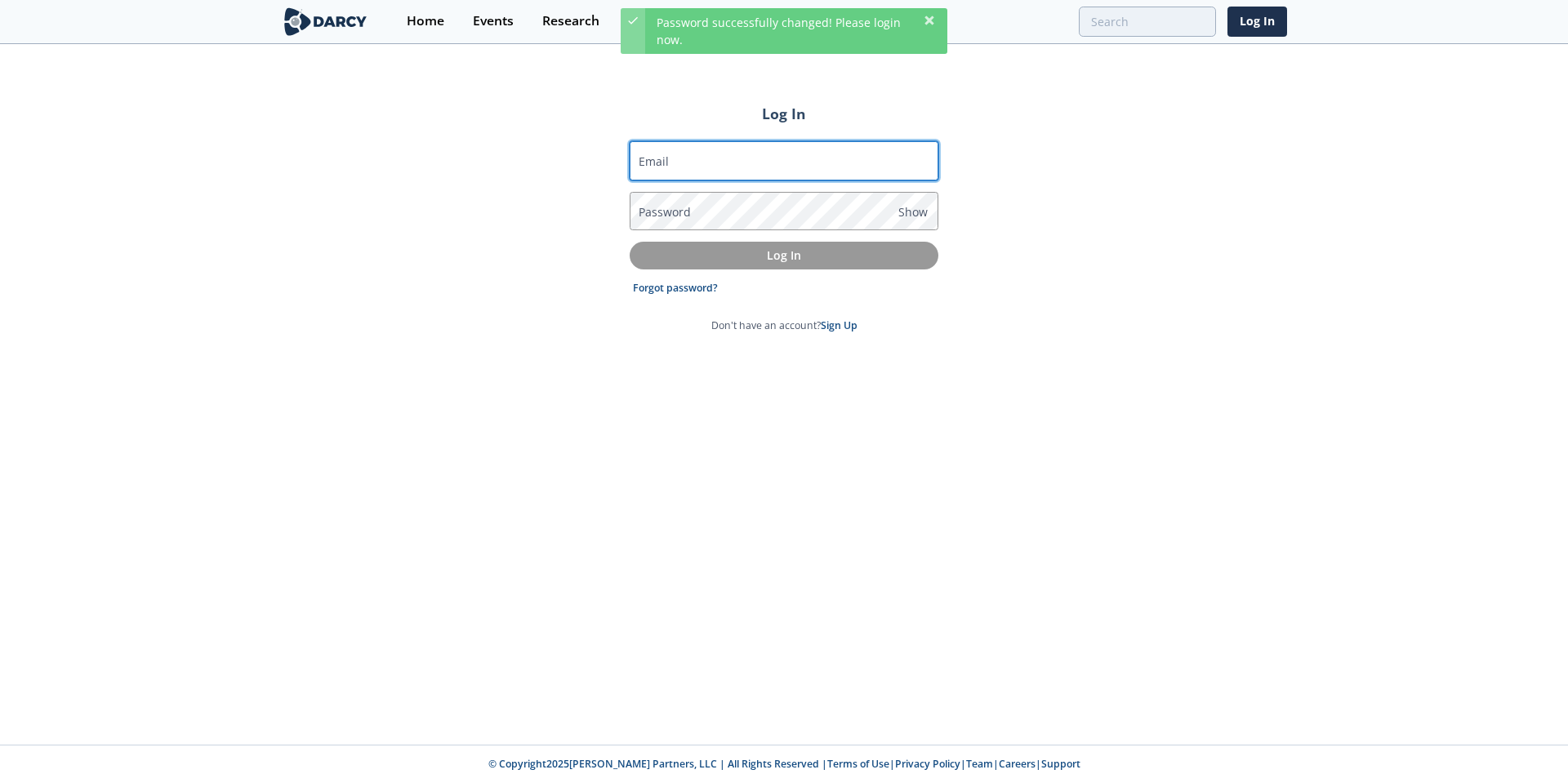 click on "Email" at bounding box center (784, 161) 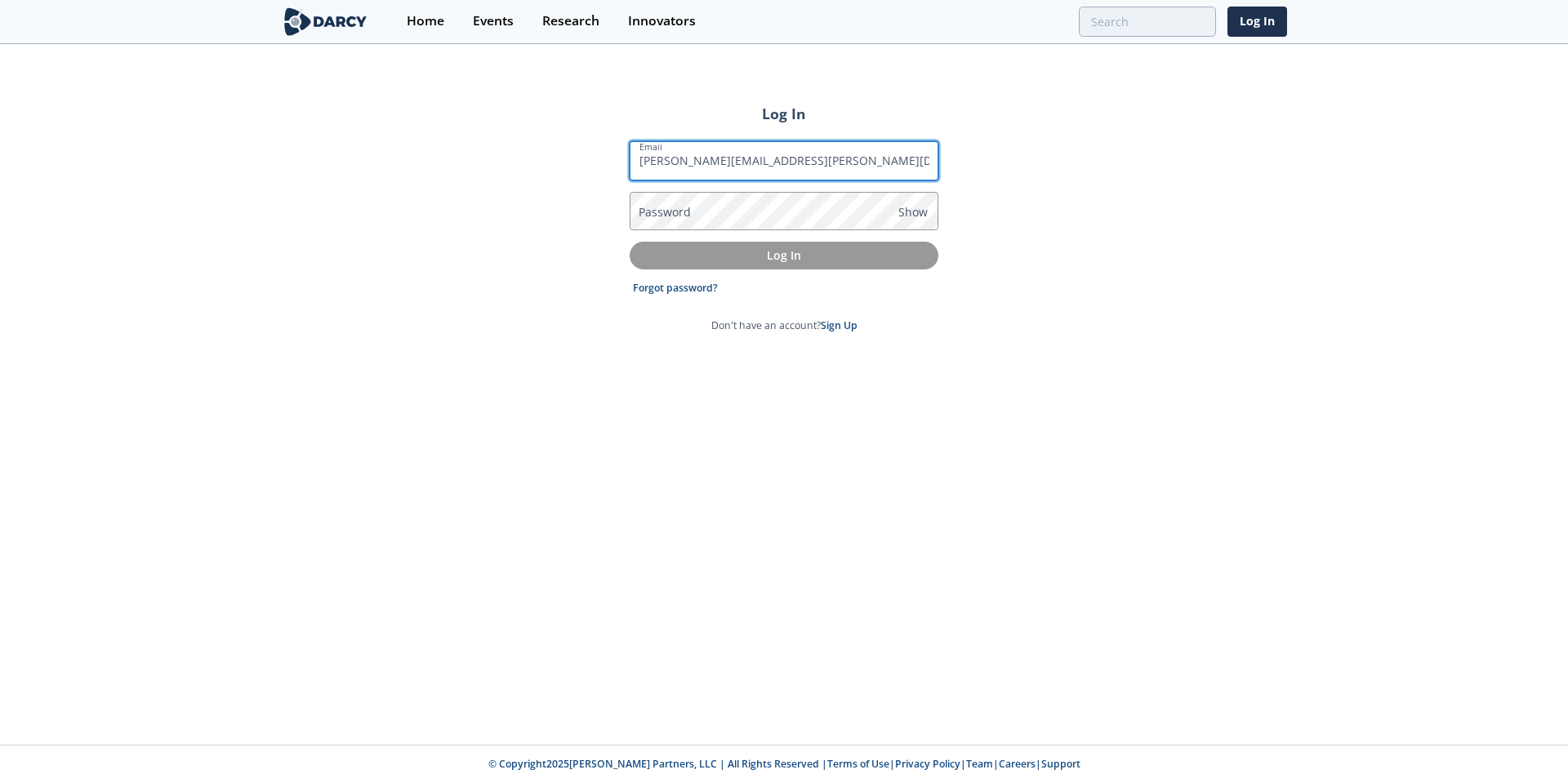type on "ian.rugg@cnrl.com" 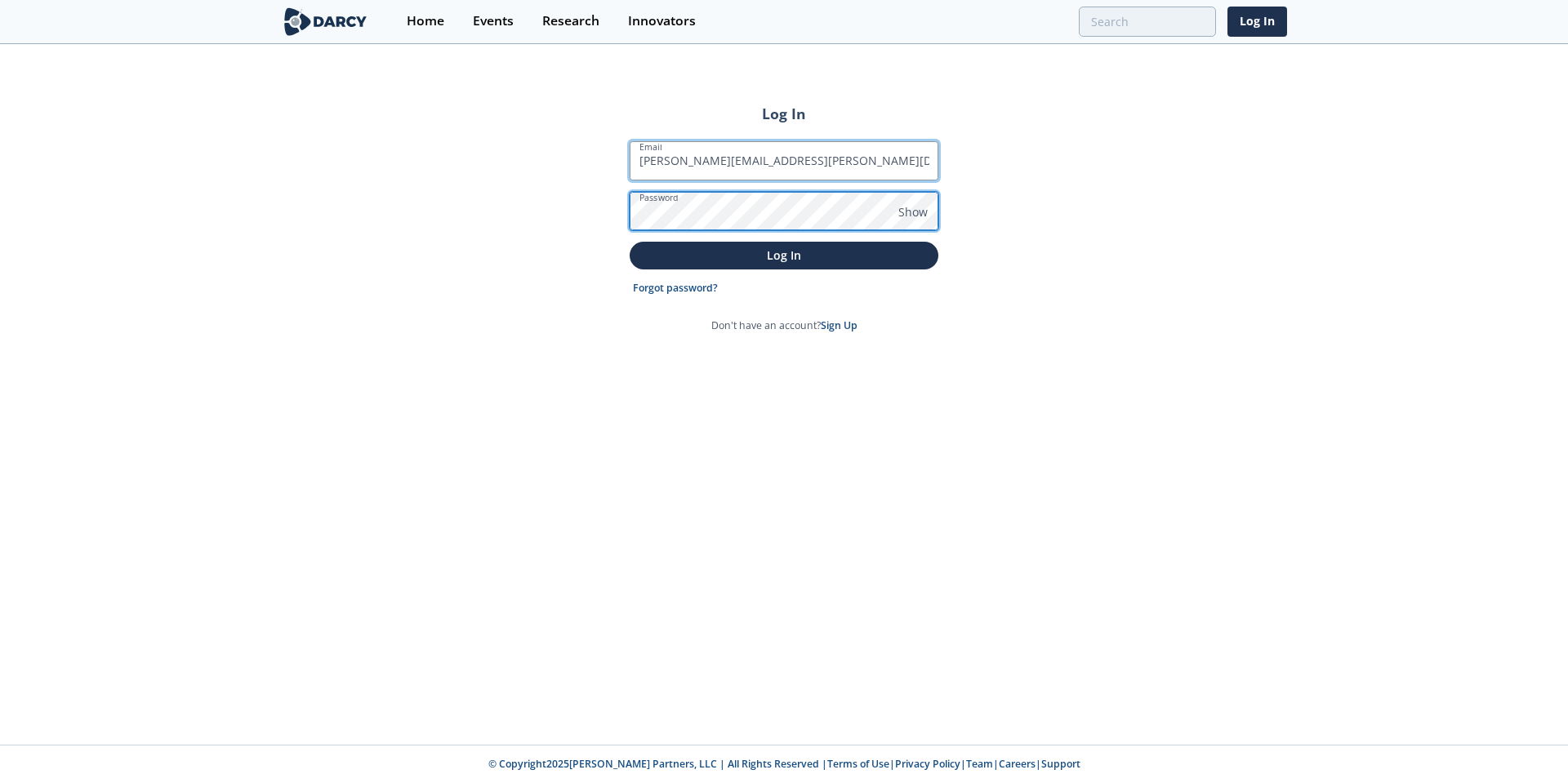 click on "Log In" at bounding box center [784, 255] 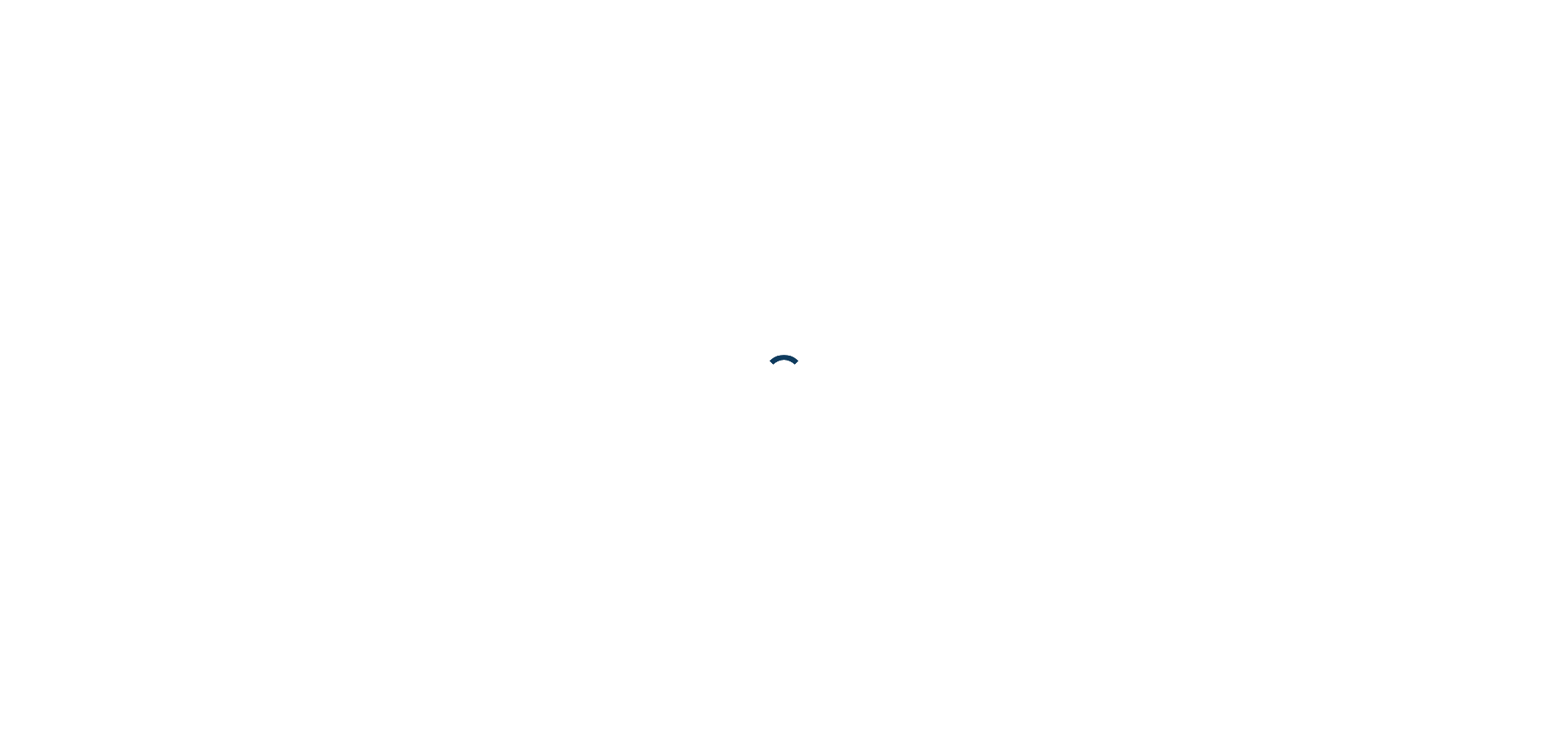 scroll, scrollTop: 0, scrollLeft: 0, axis: both 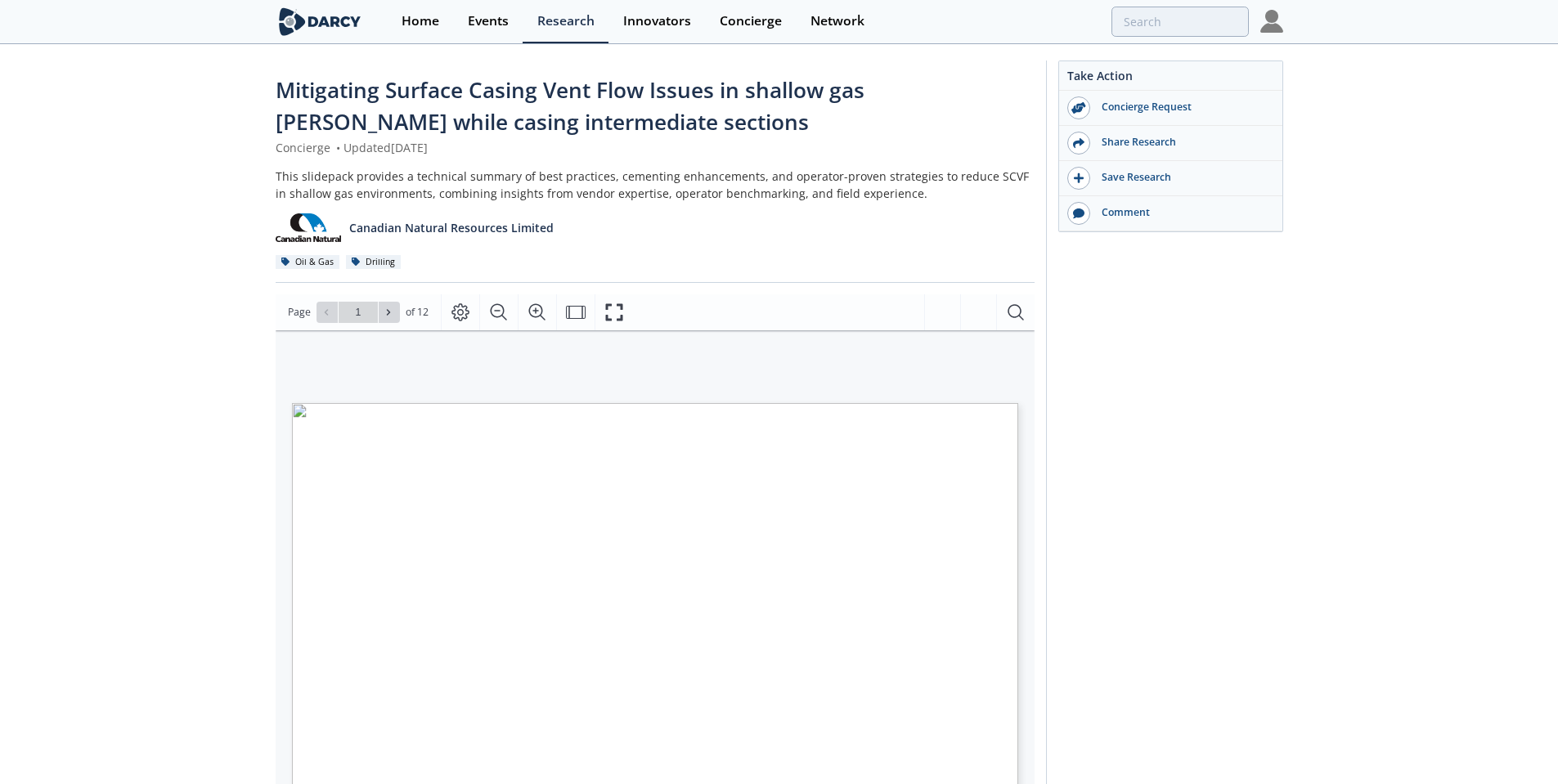 click on "Take Action
Concierge Request
Share Research
Save Research
Comment" at bounding box center (1165, 643) 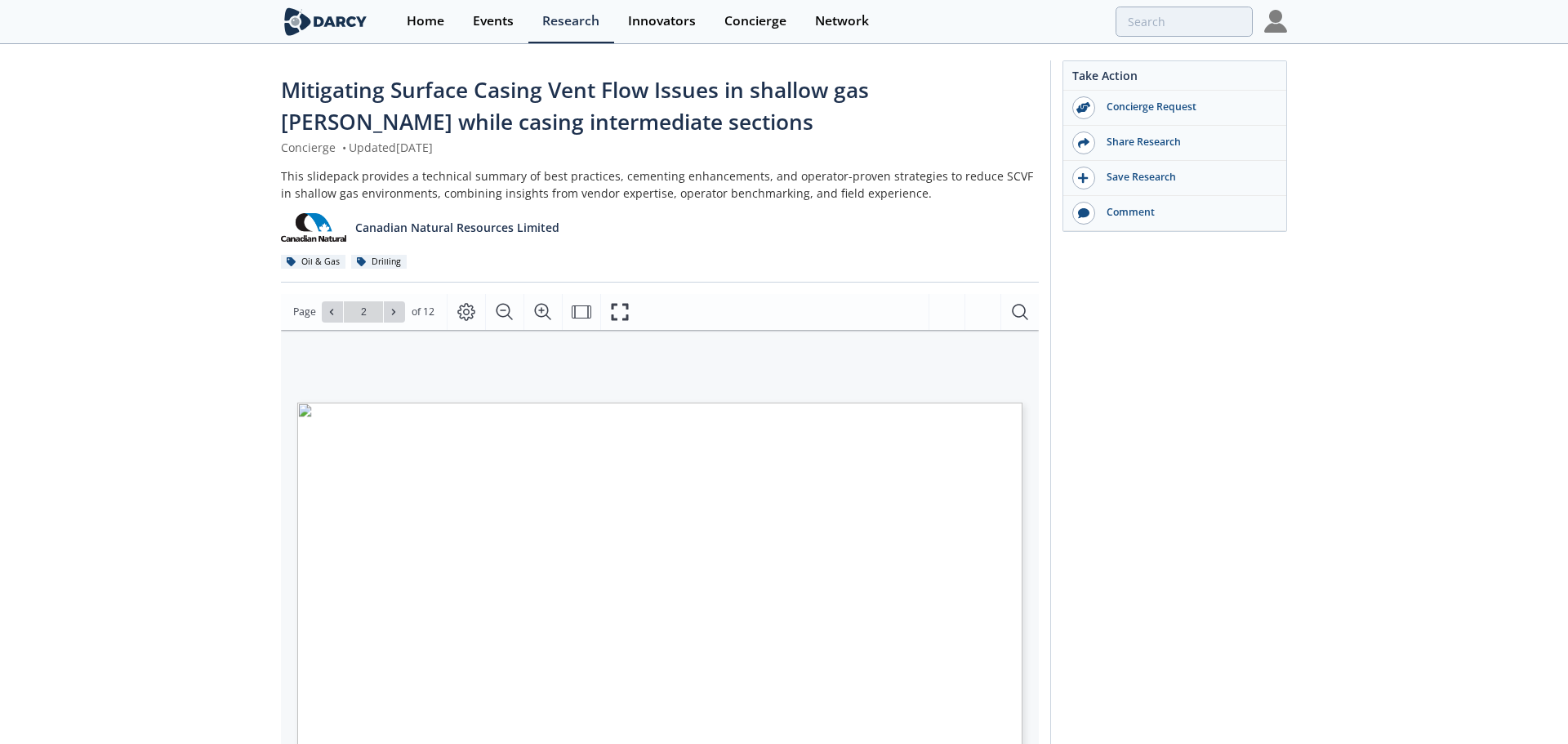 type on "1" 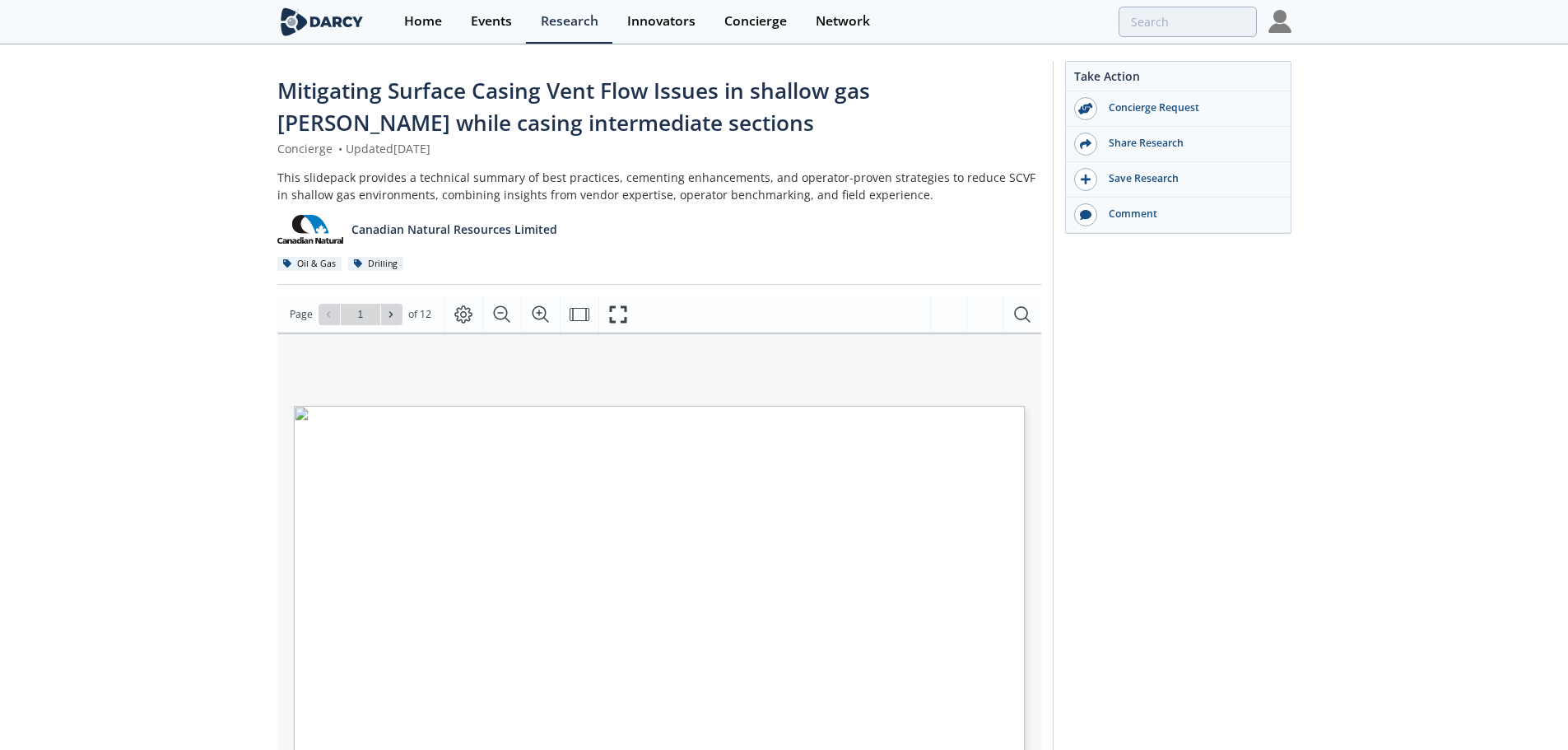 click on "Take Action
Concierge Request
Share Research
Save Research
Comment" at bounding box center [1172, 648] 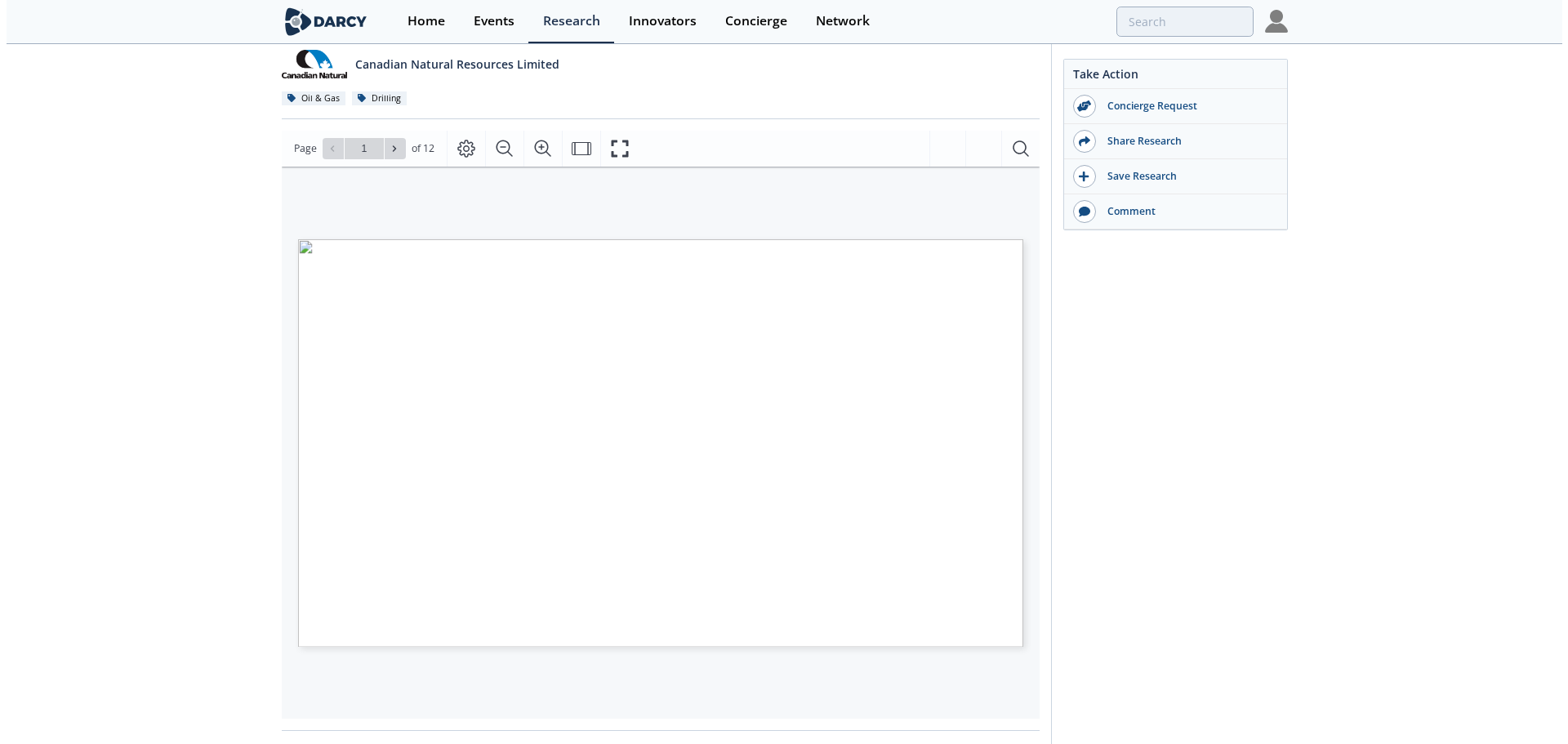 scroll, scrollTop: 245, scrollLeft: 0, axis: vertical 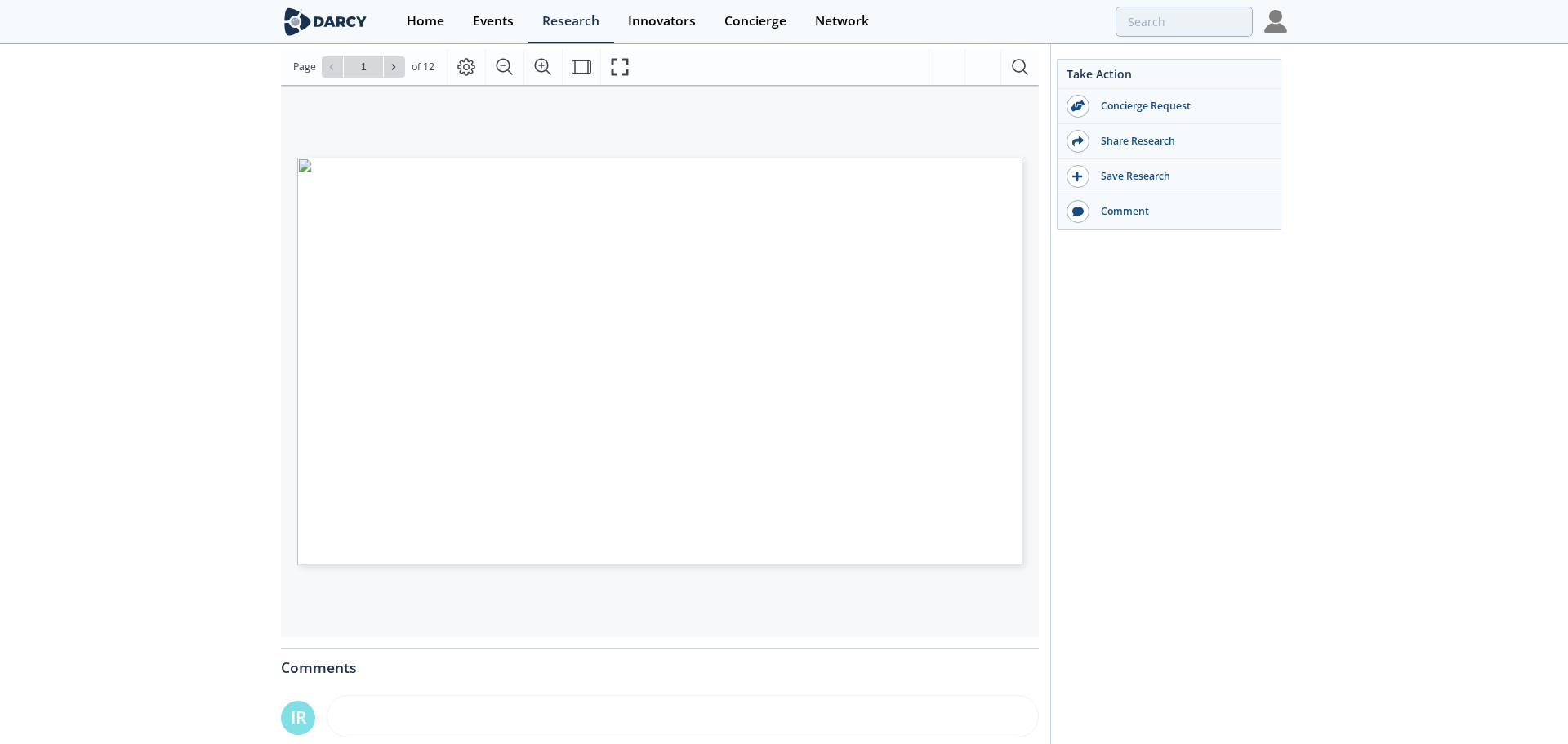 click at bounding box center (1041, 725) 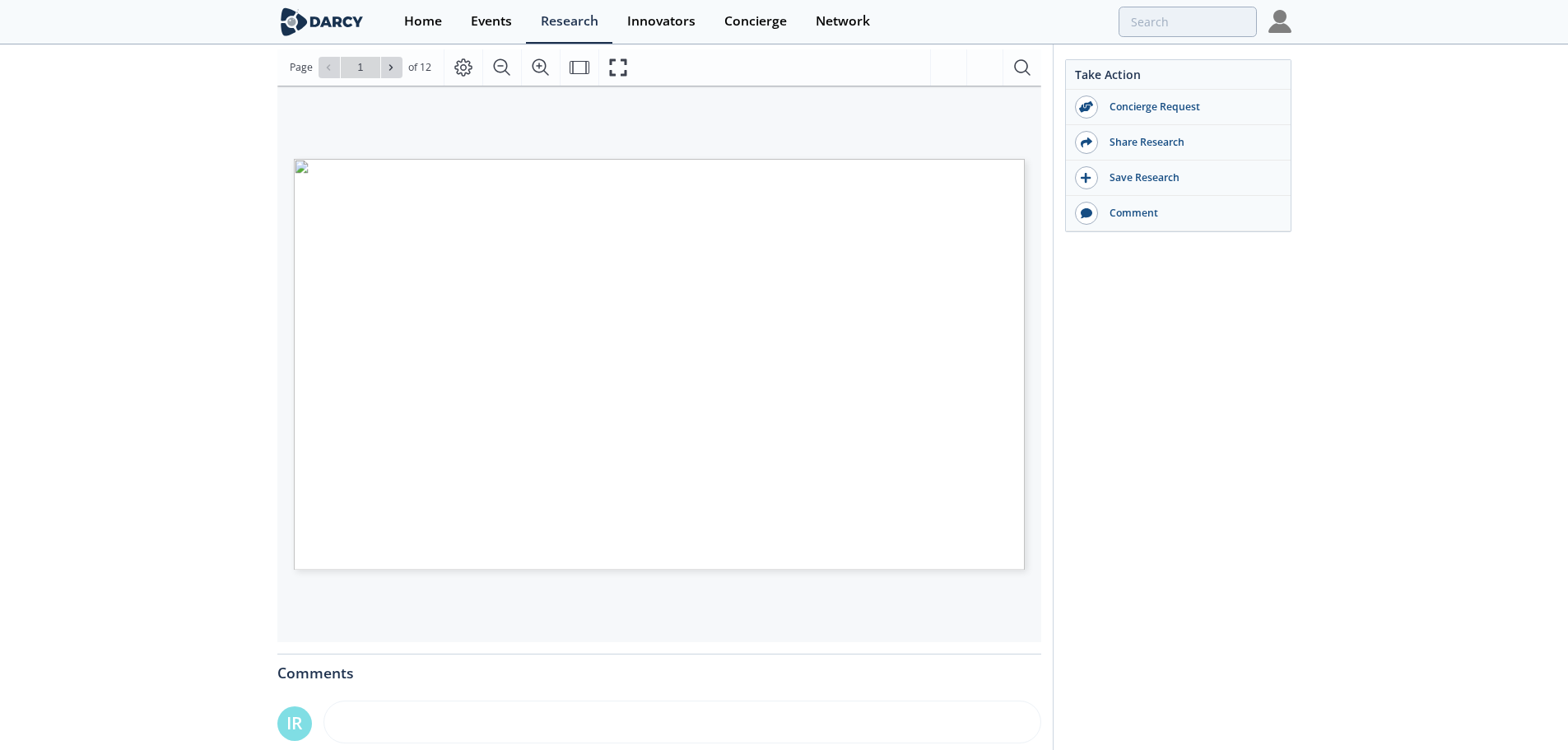 click on "Take Action
Concierge Request
Share Research
Save Research
Comment" at bounding box center (1172, 401) 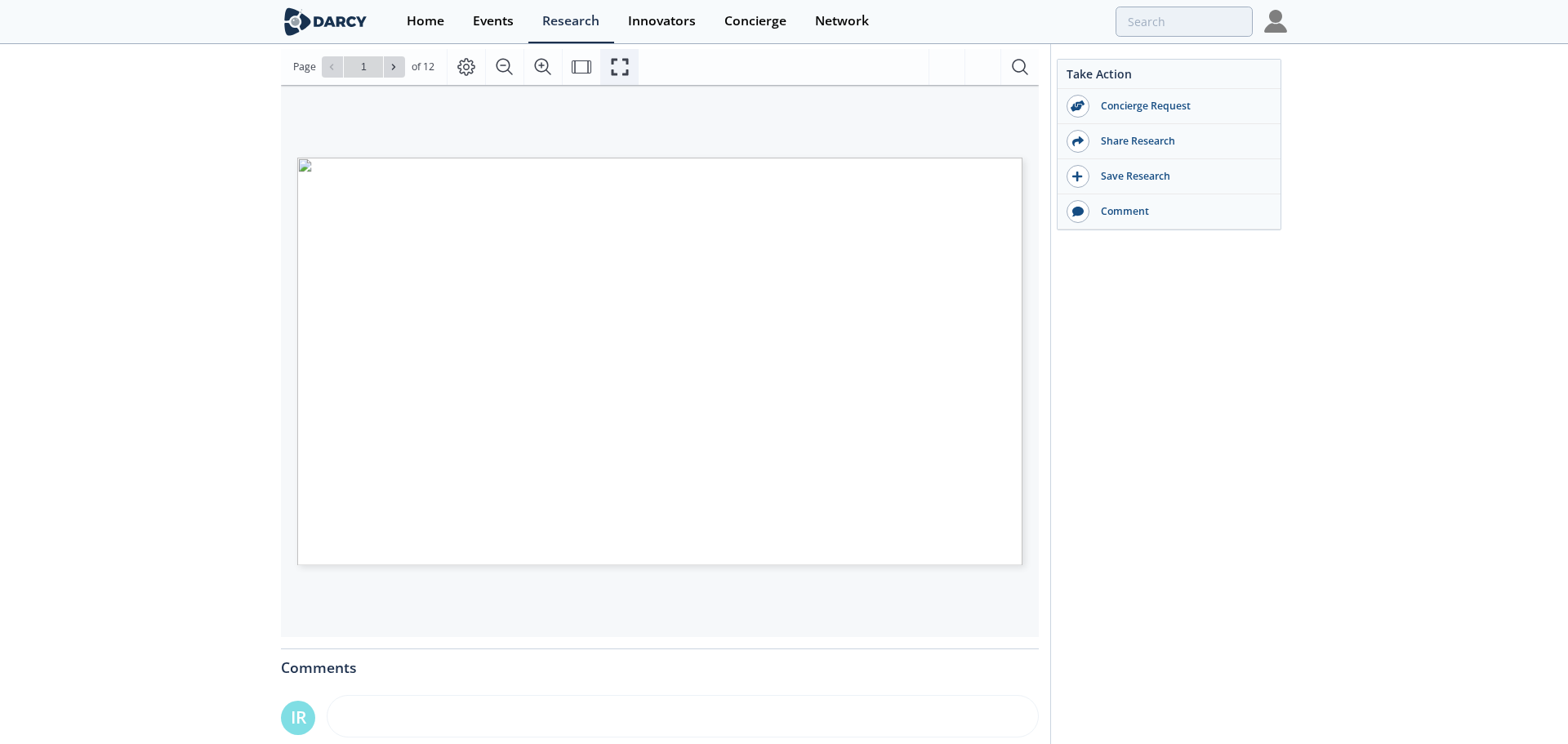 click 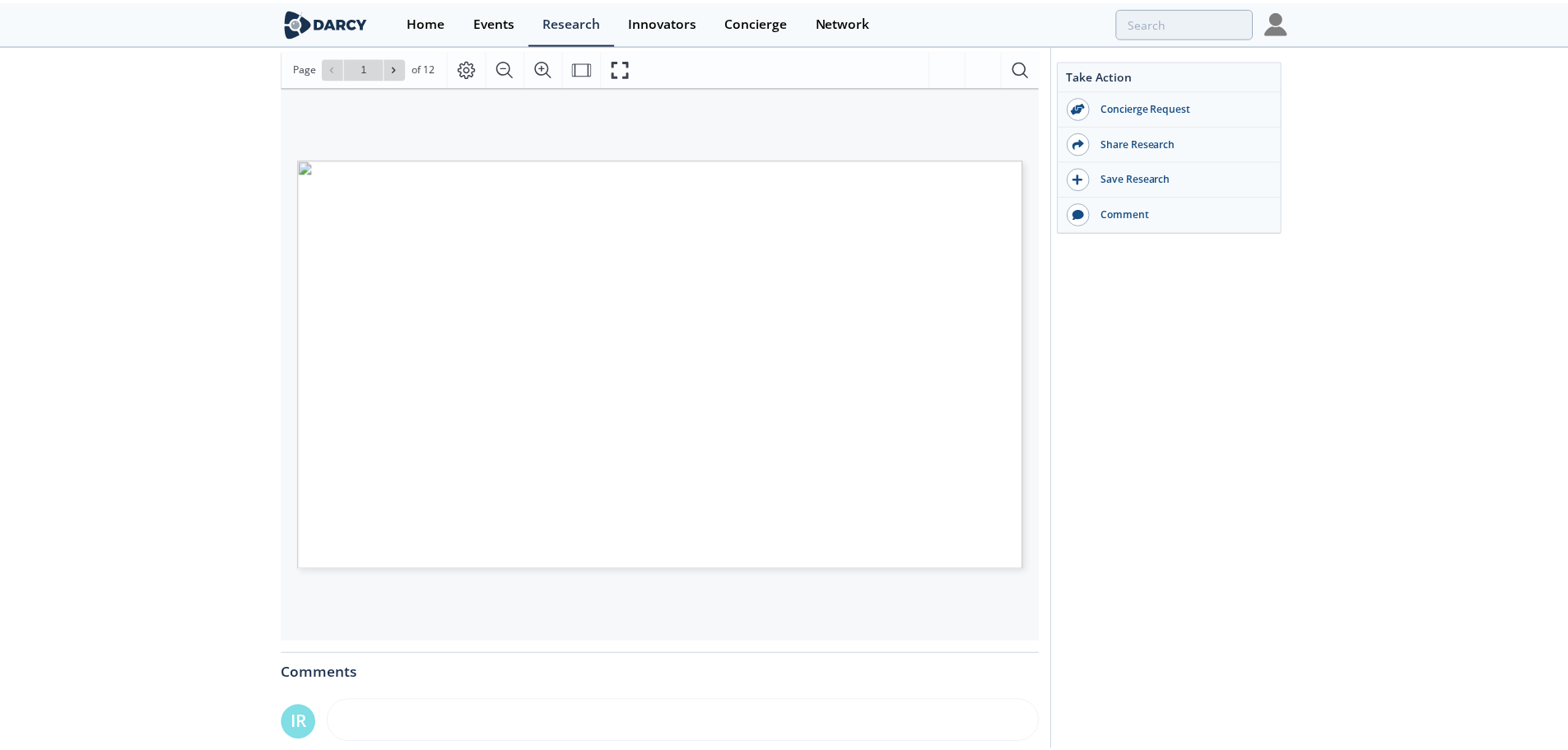 scroll, scrollTop: 0, scrollLeft: 0, axis: both 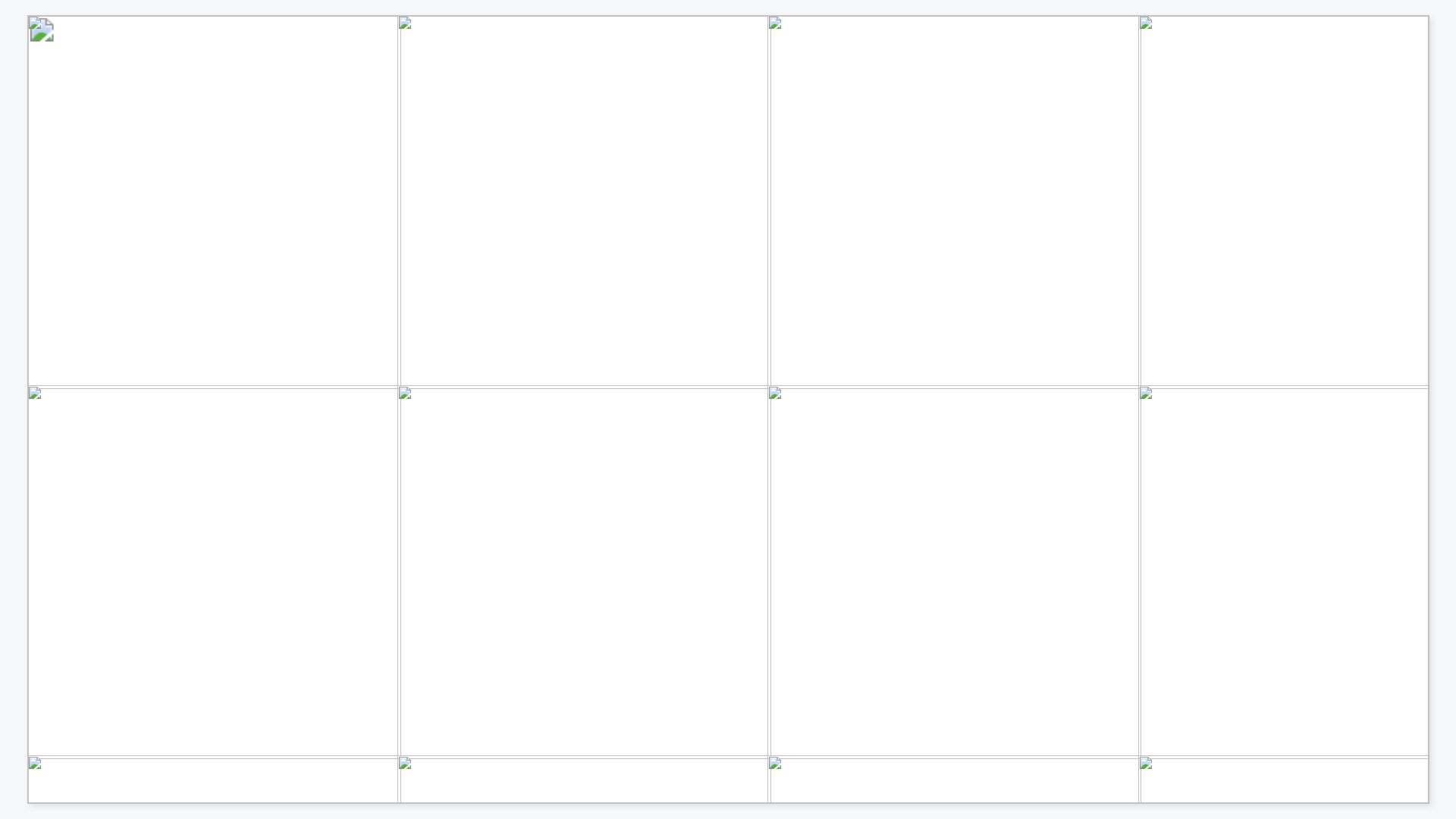 click at bounding box center (1464, 1191) 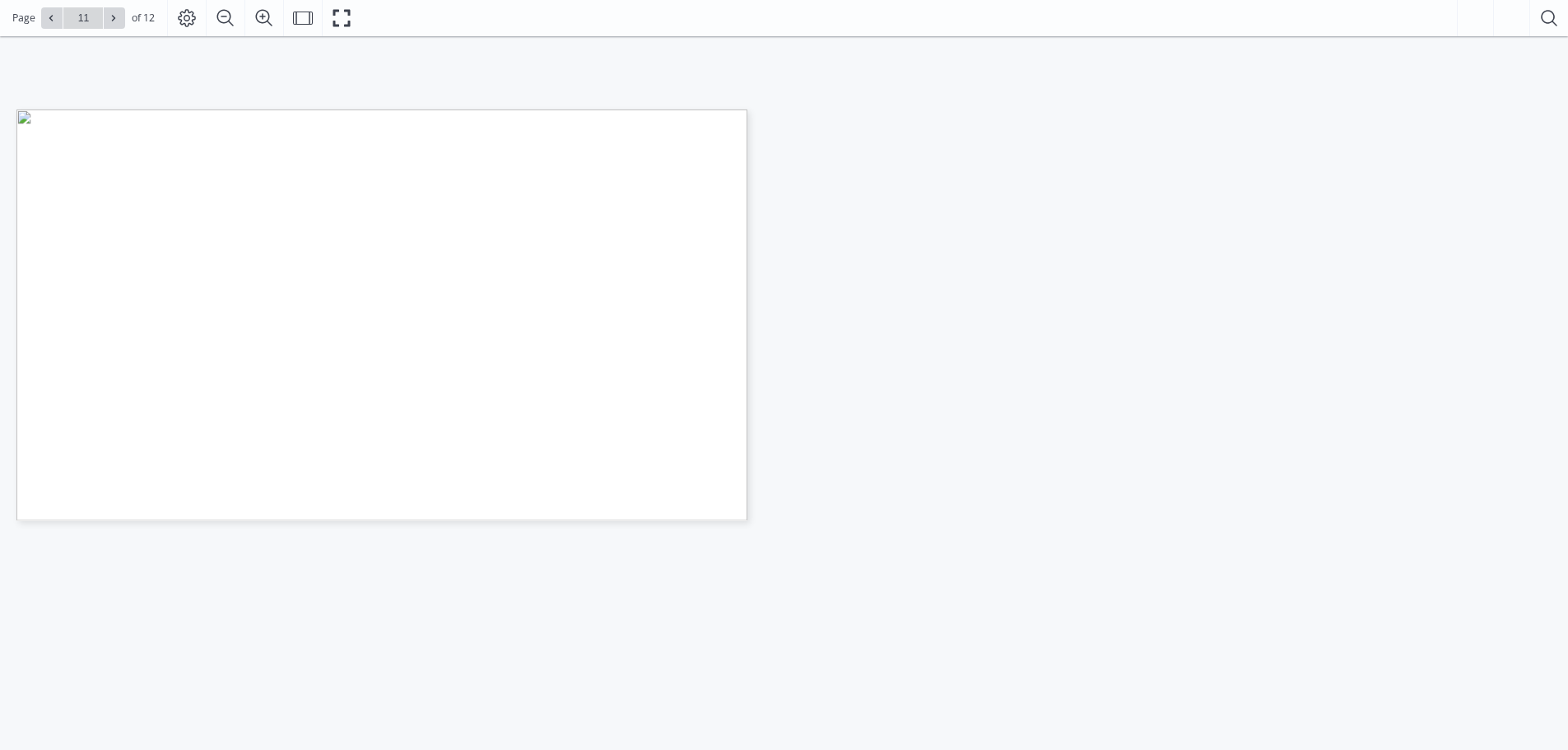 scroll, scrollTop: 165, scrollLeft: 0, axis: vertical 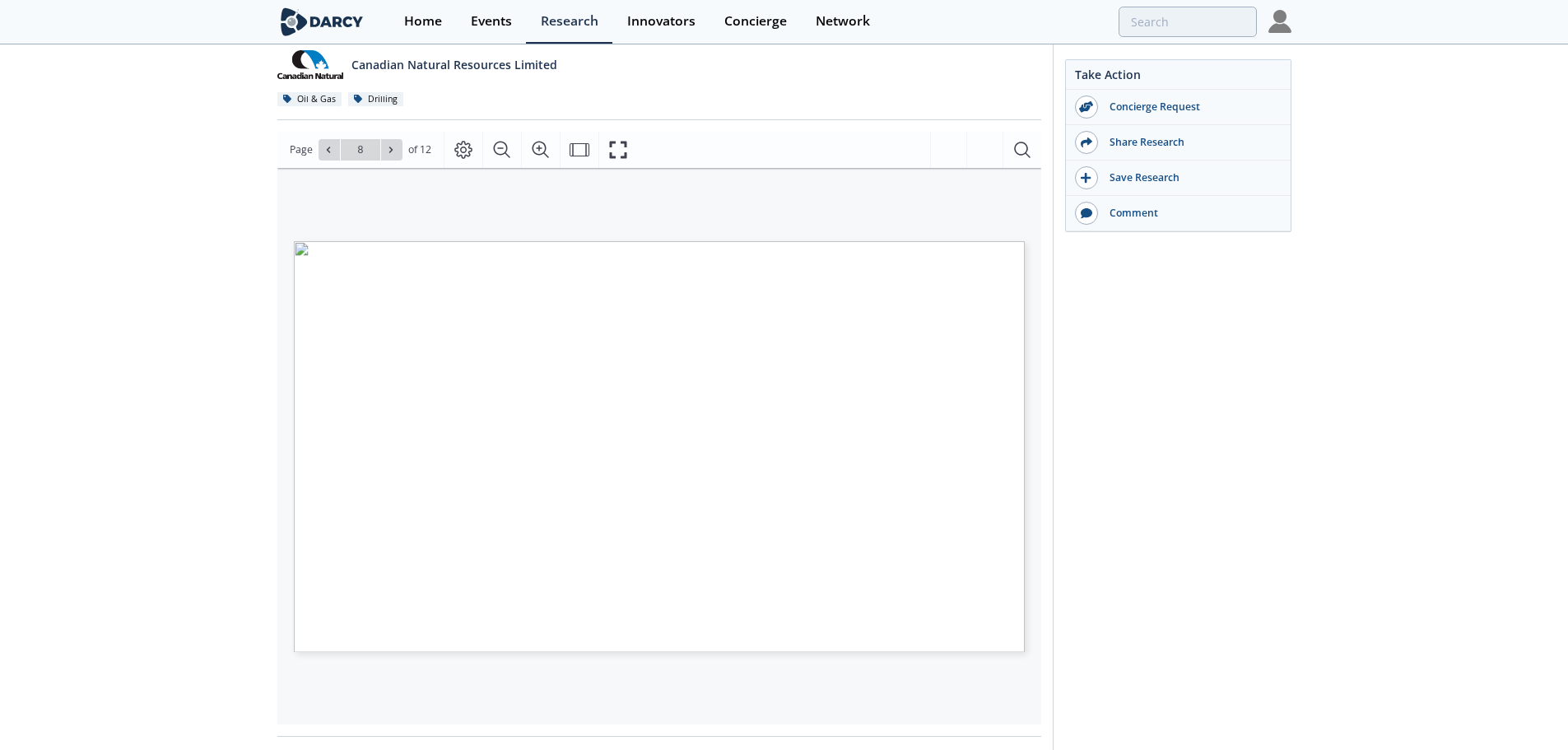 click on "Take Action
Concierge Request
Share Research
Save Research
Comment" at bounding box center (1172, 483) 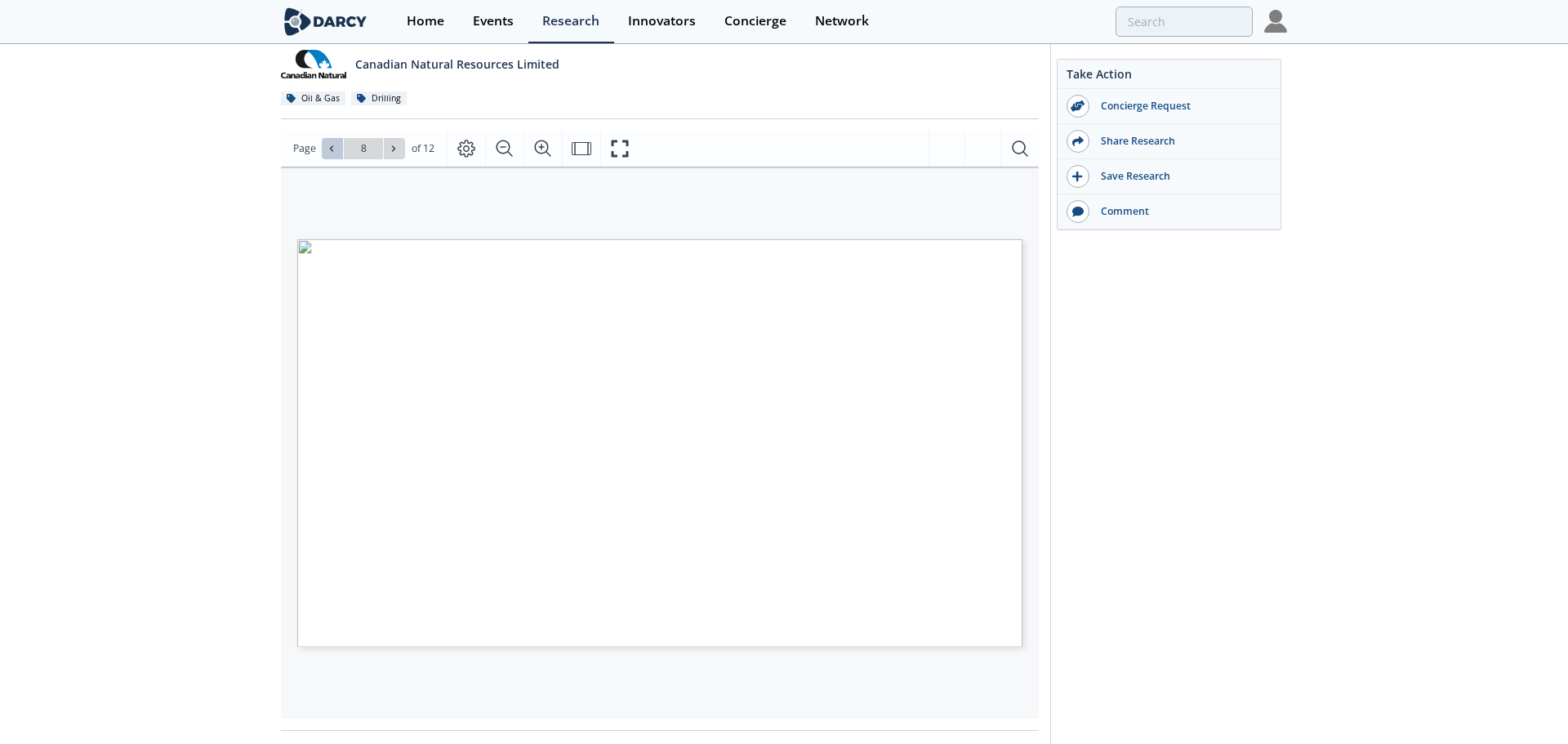 click 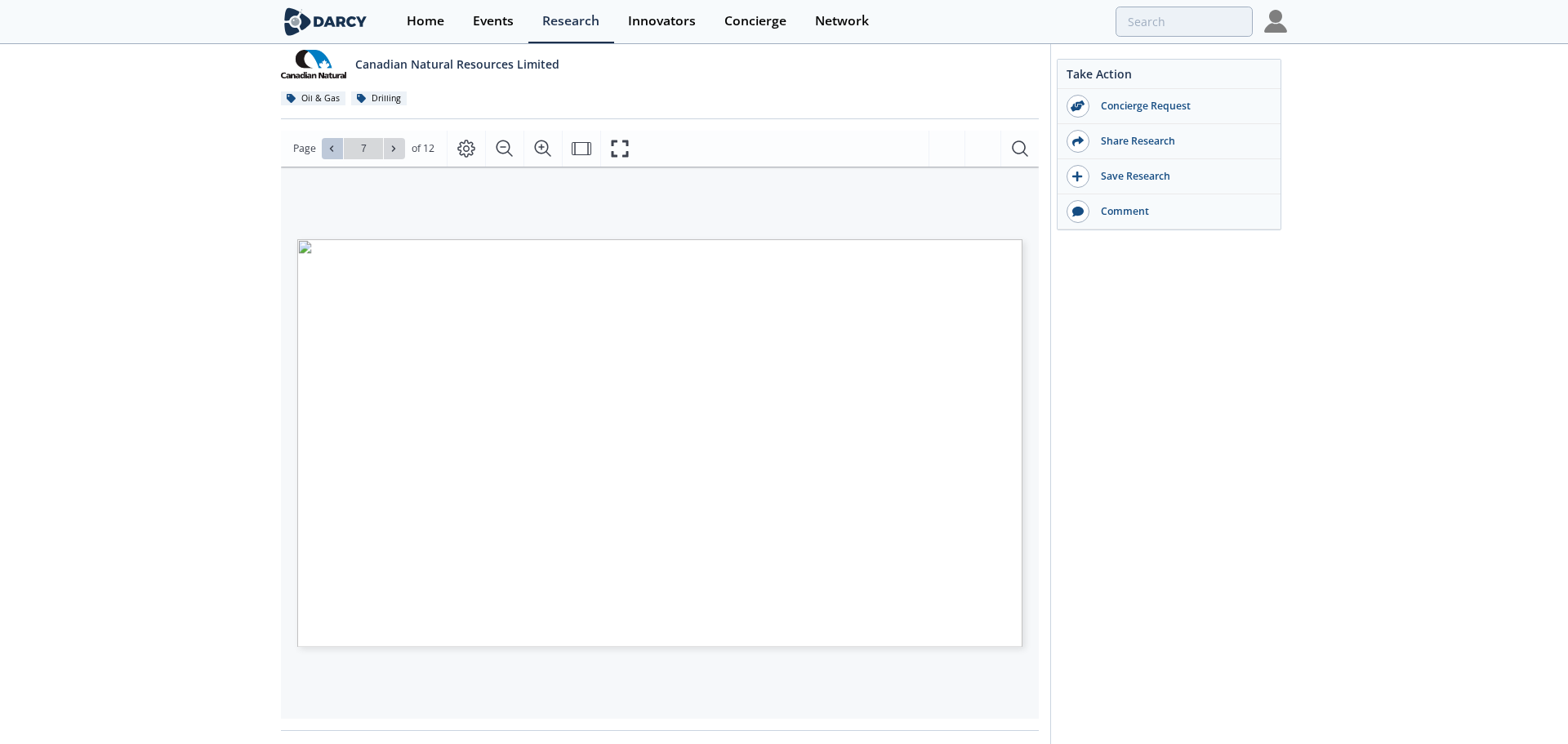 click 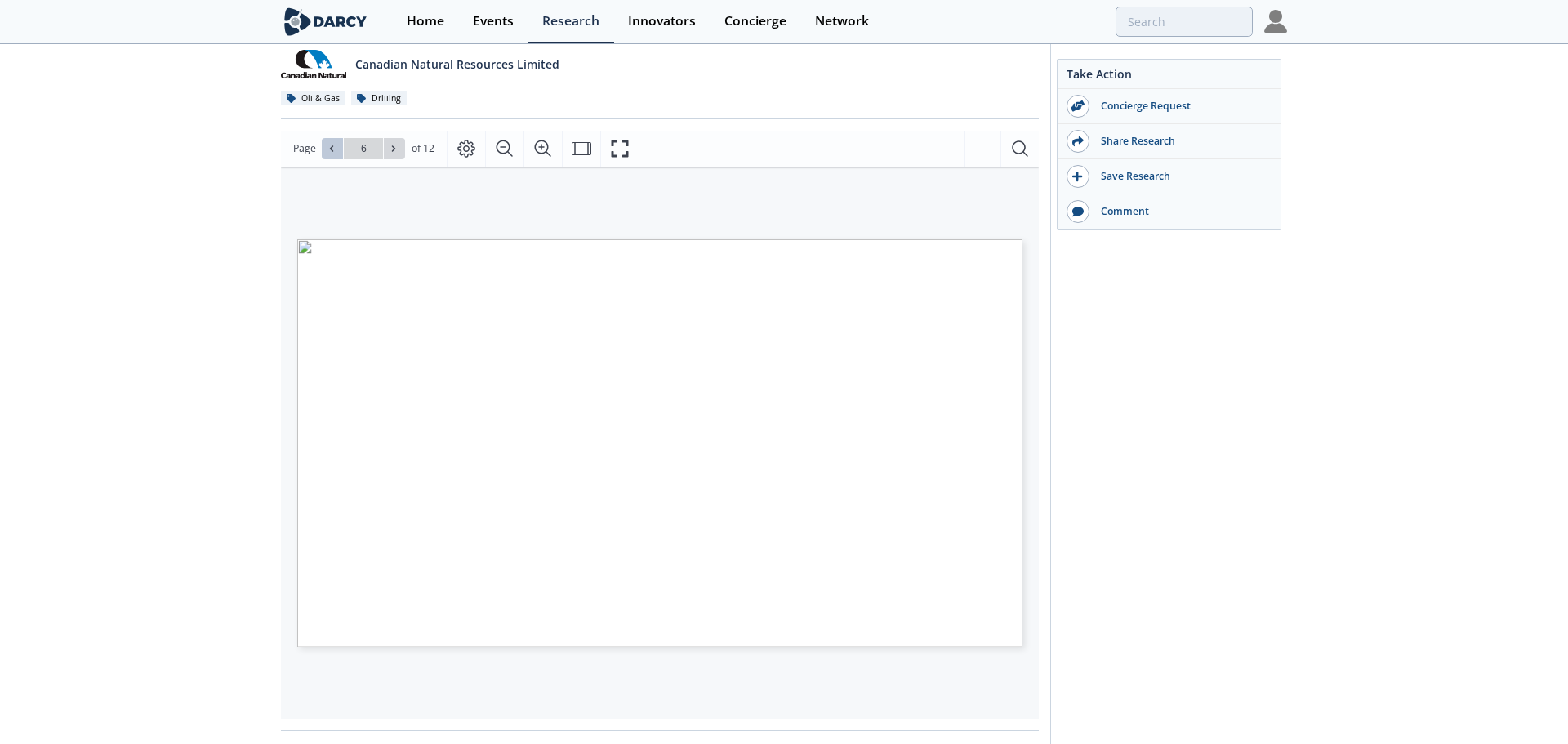 click 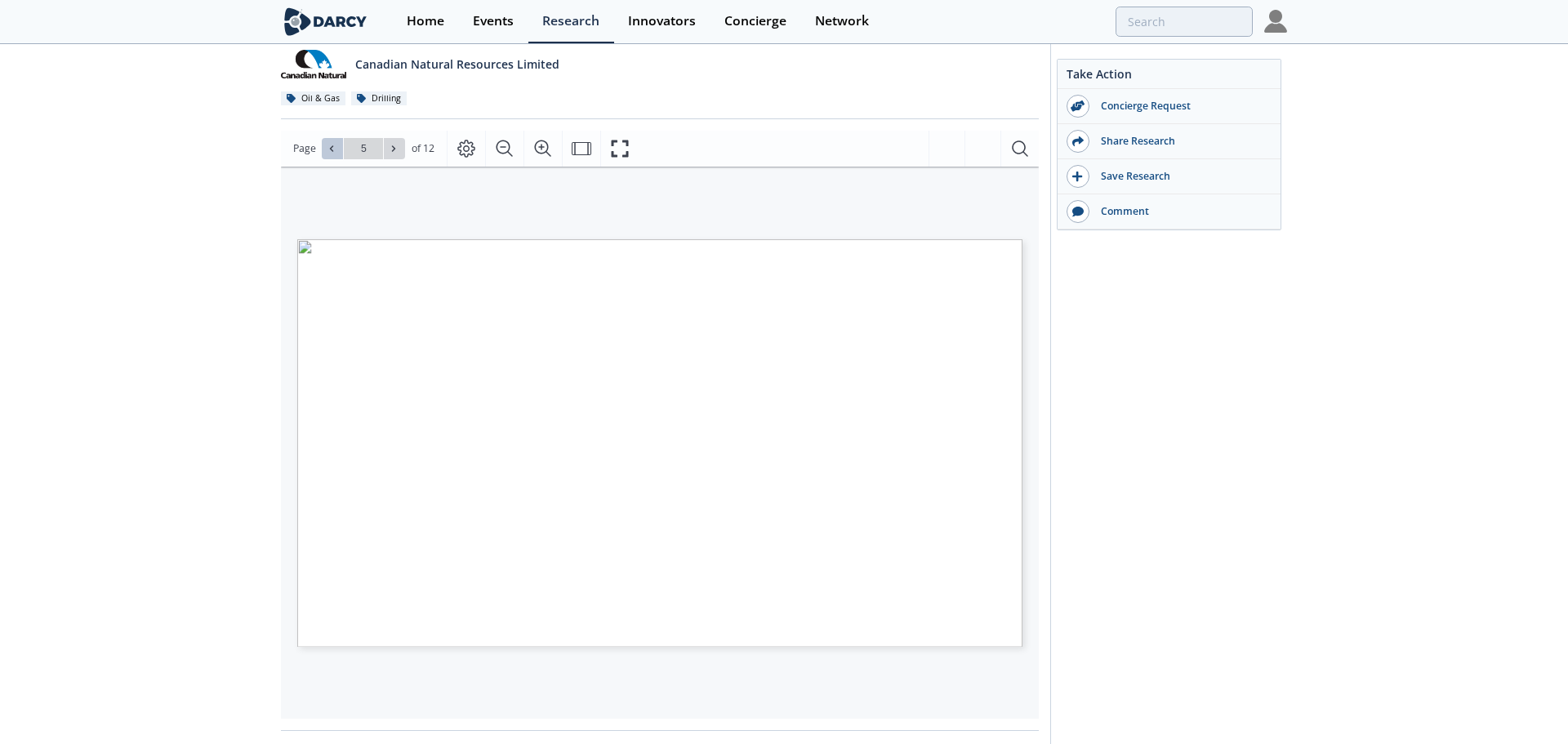 click 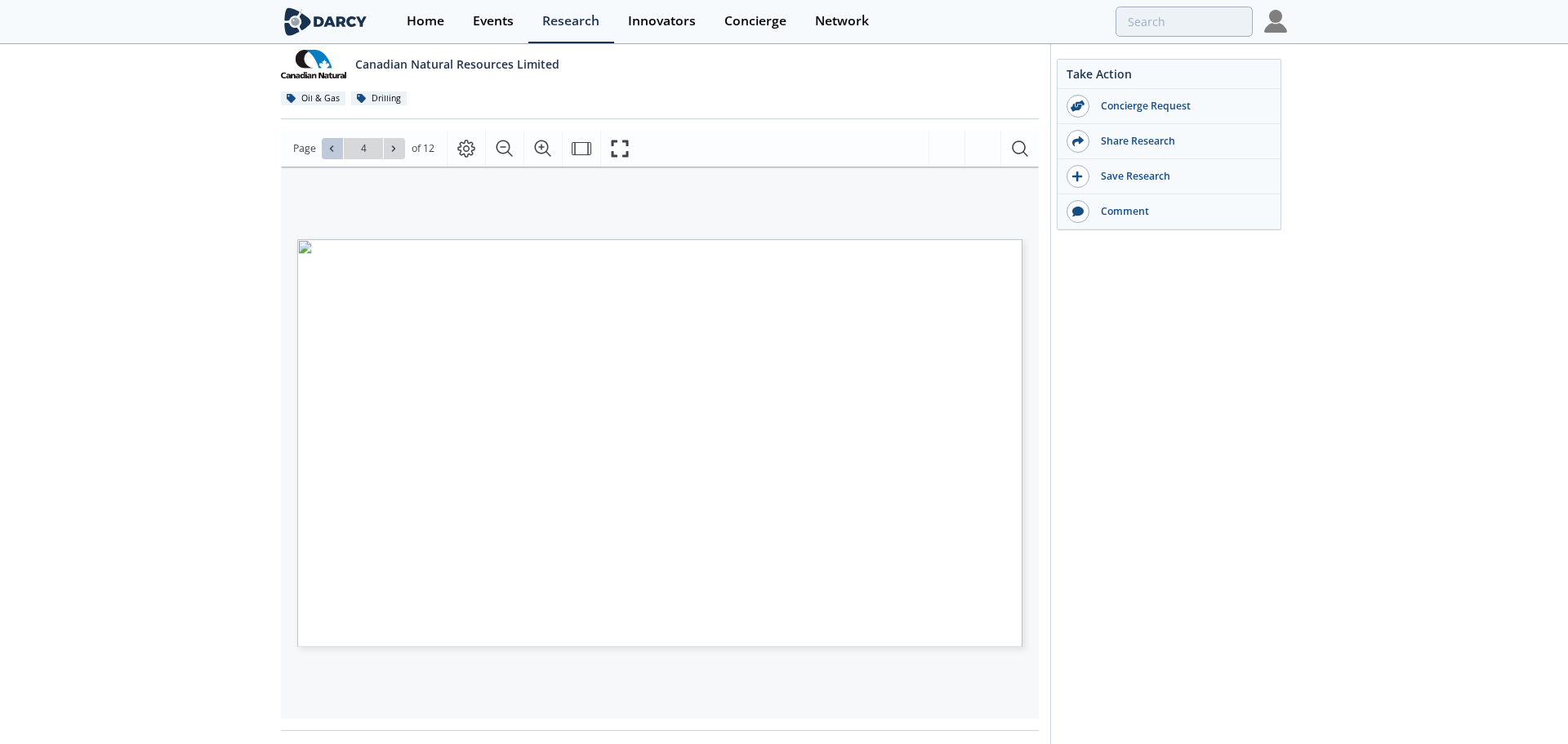 click 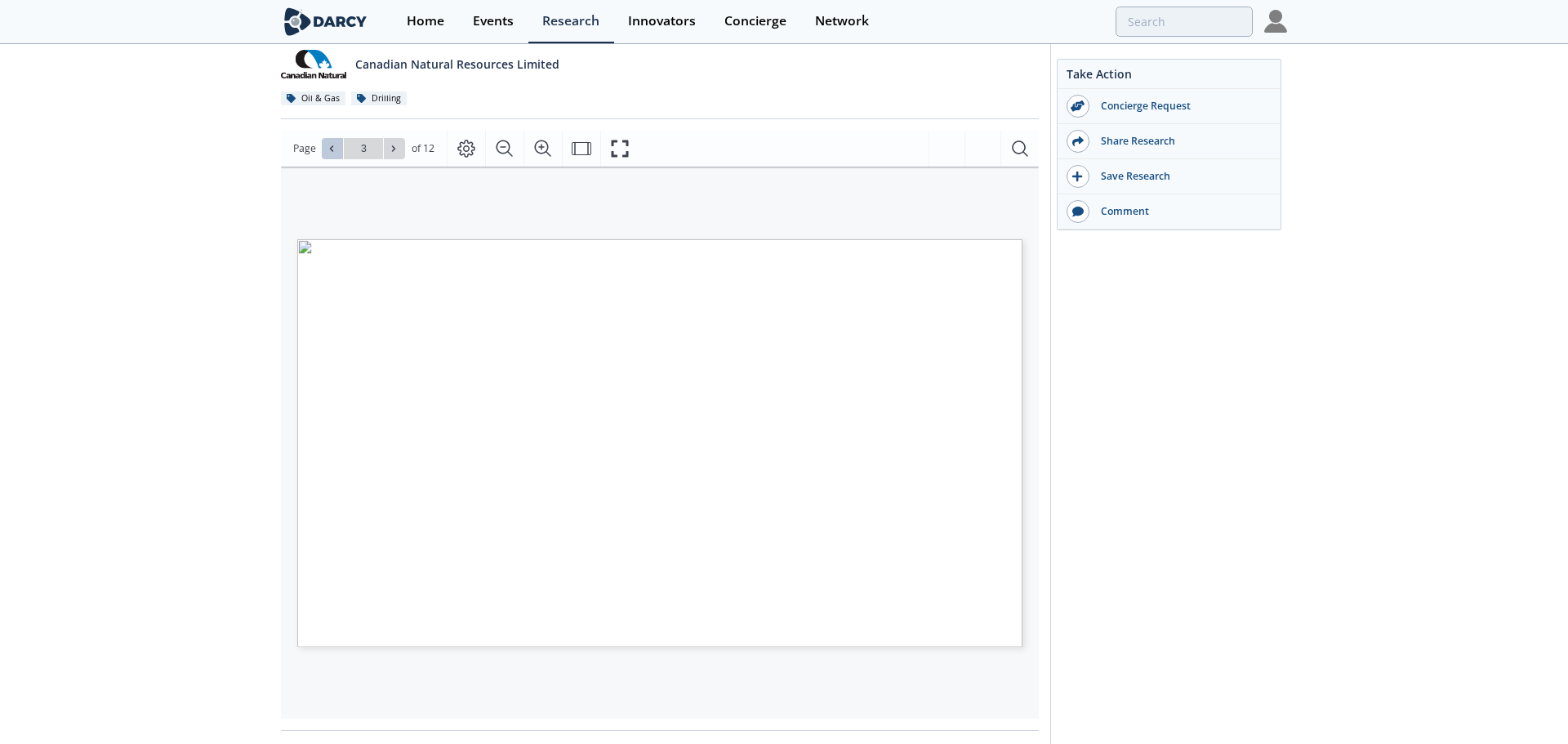 click 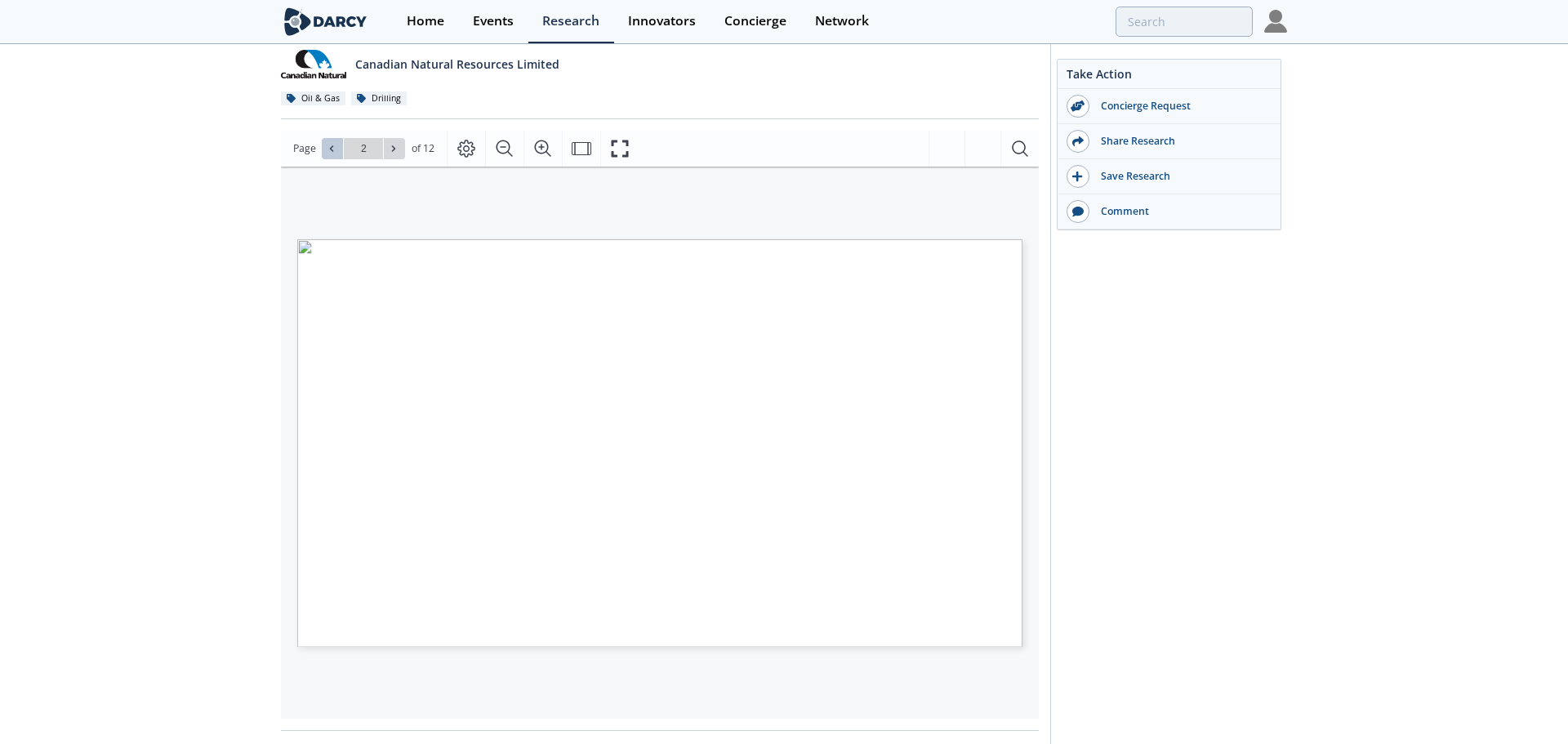 click 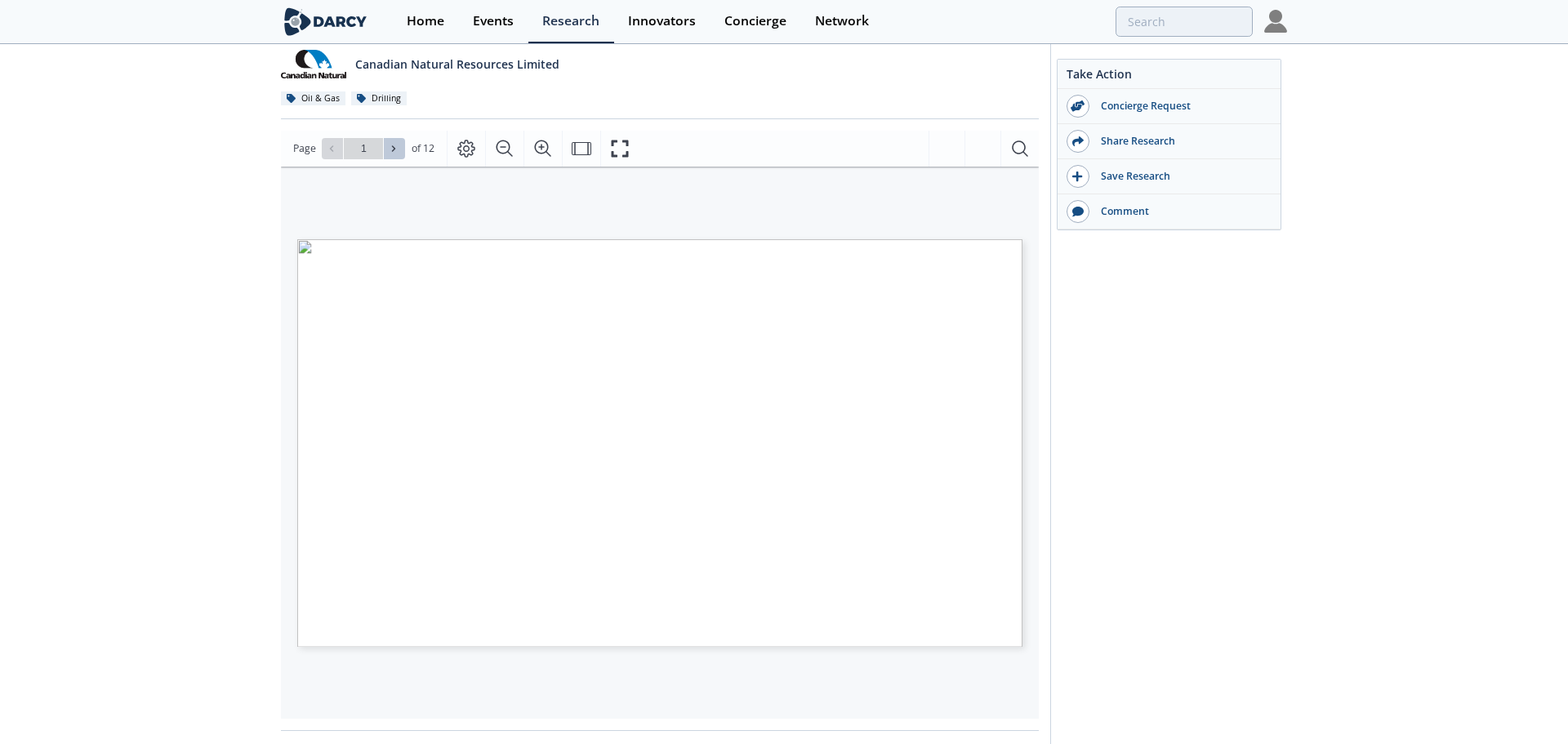 click 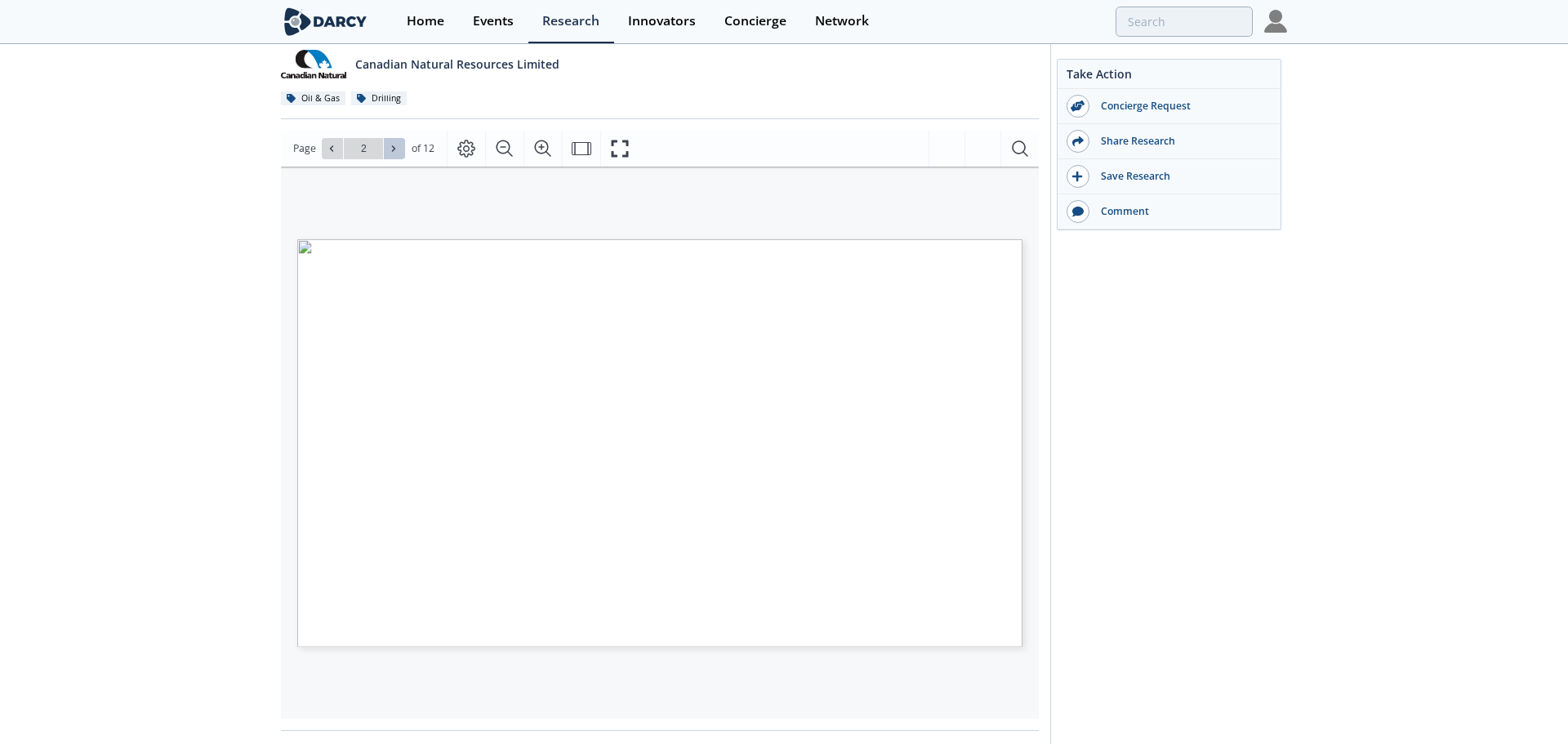 click 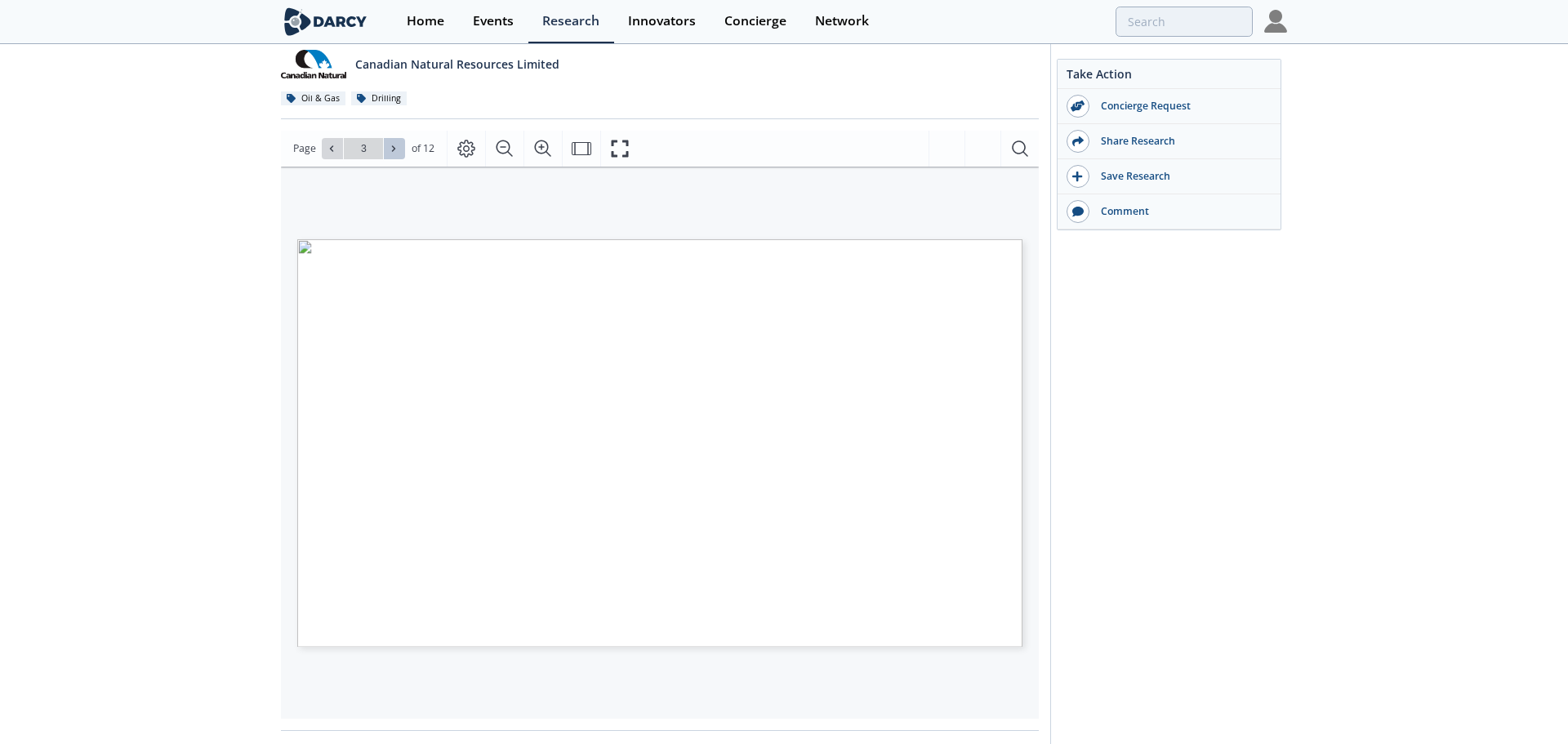 click 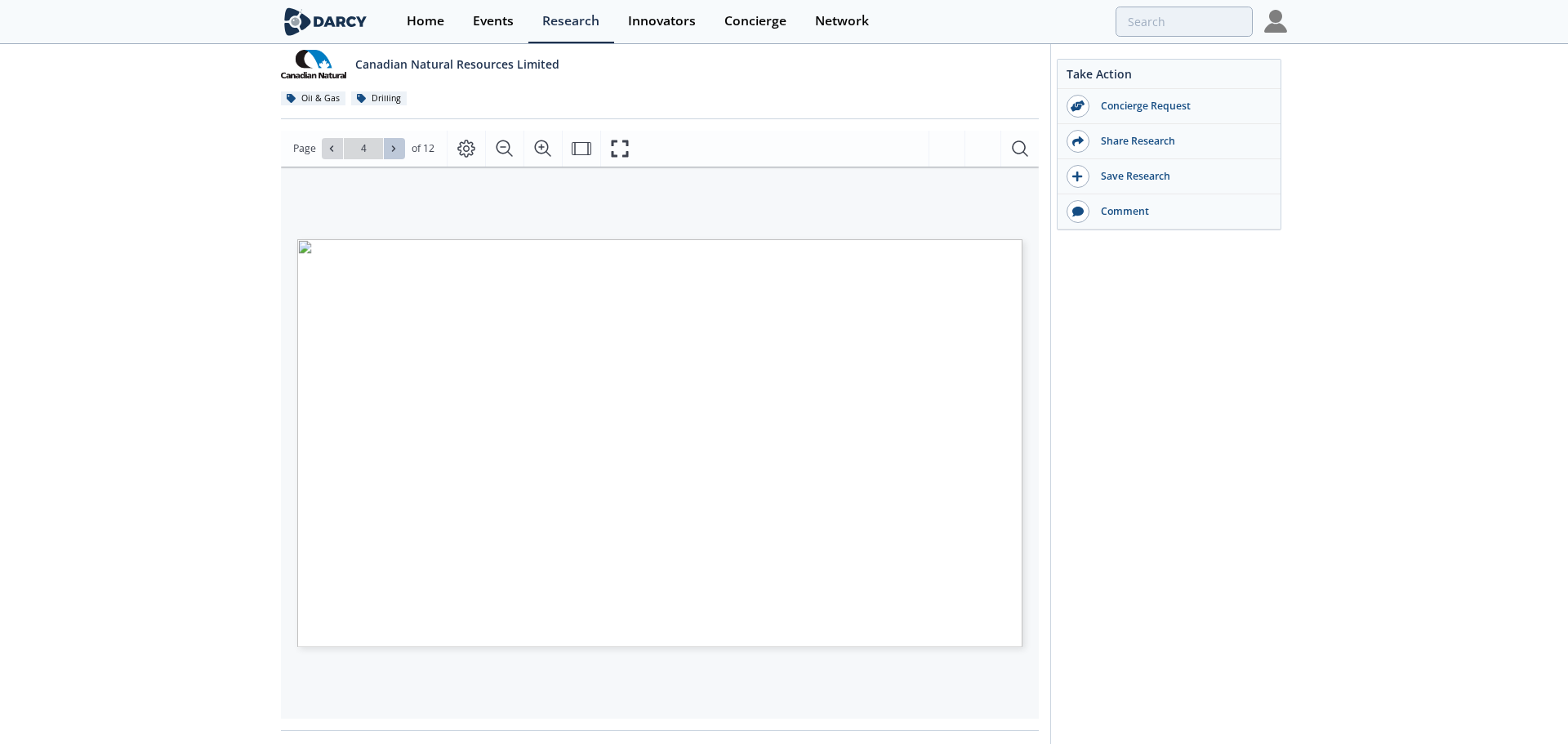 click 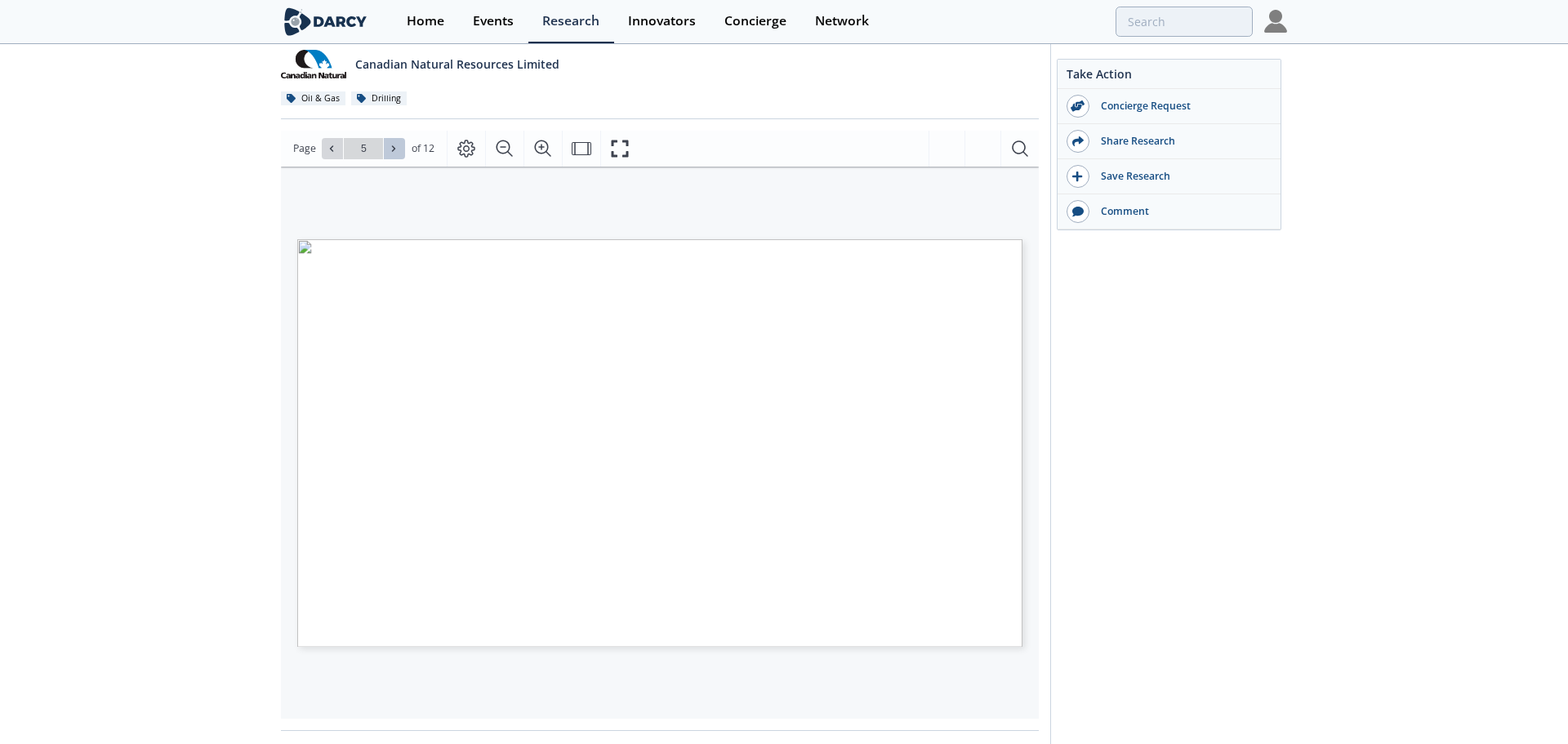 click 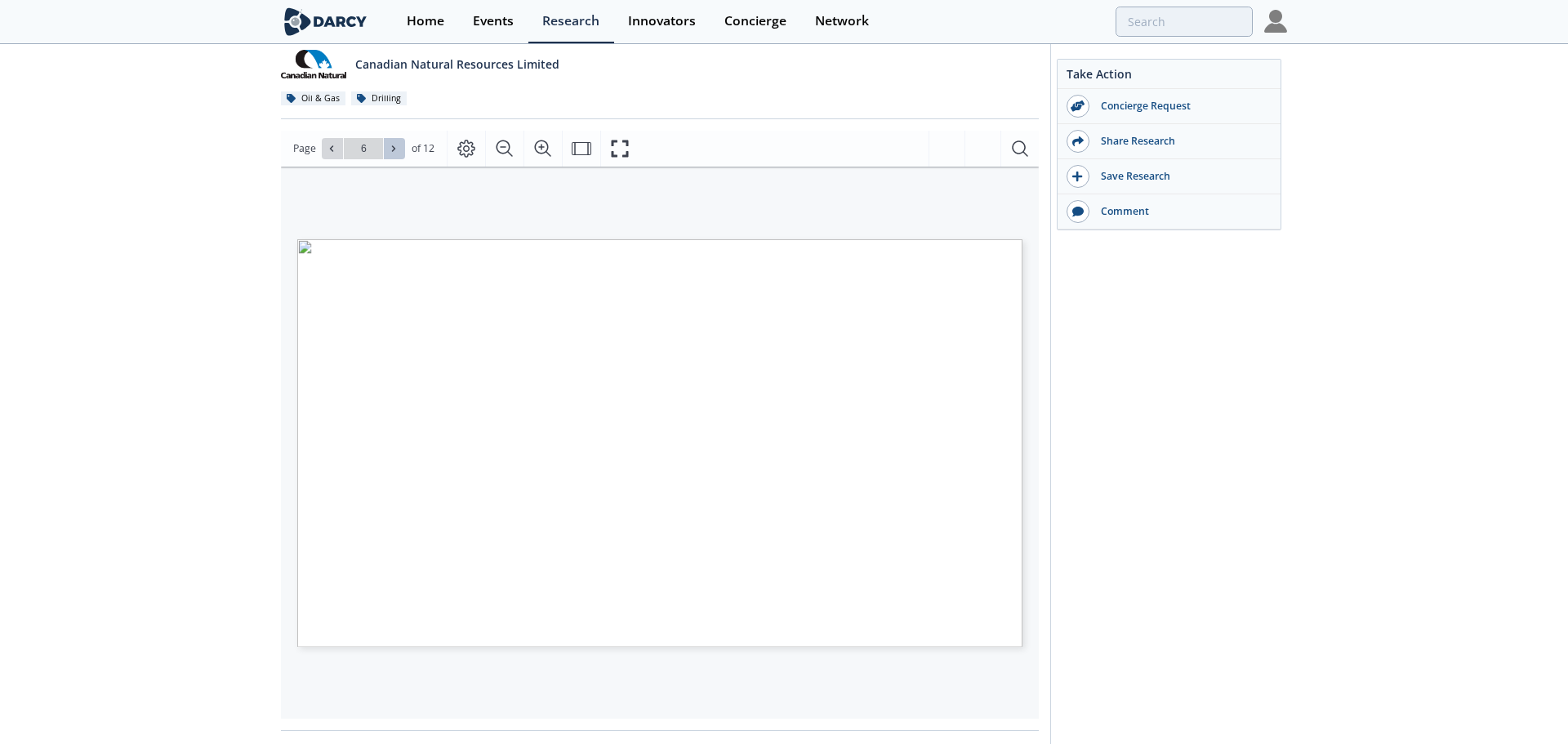 click 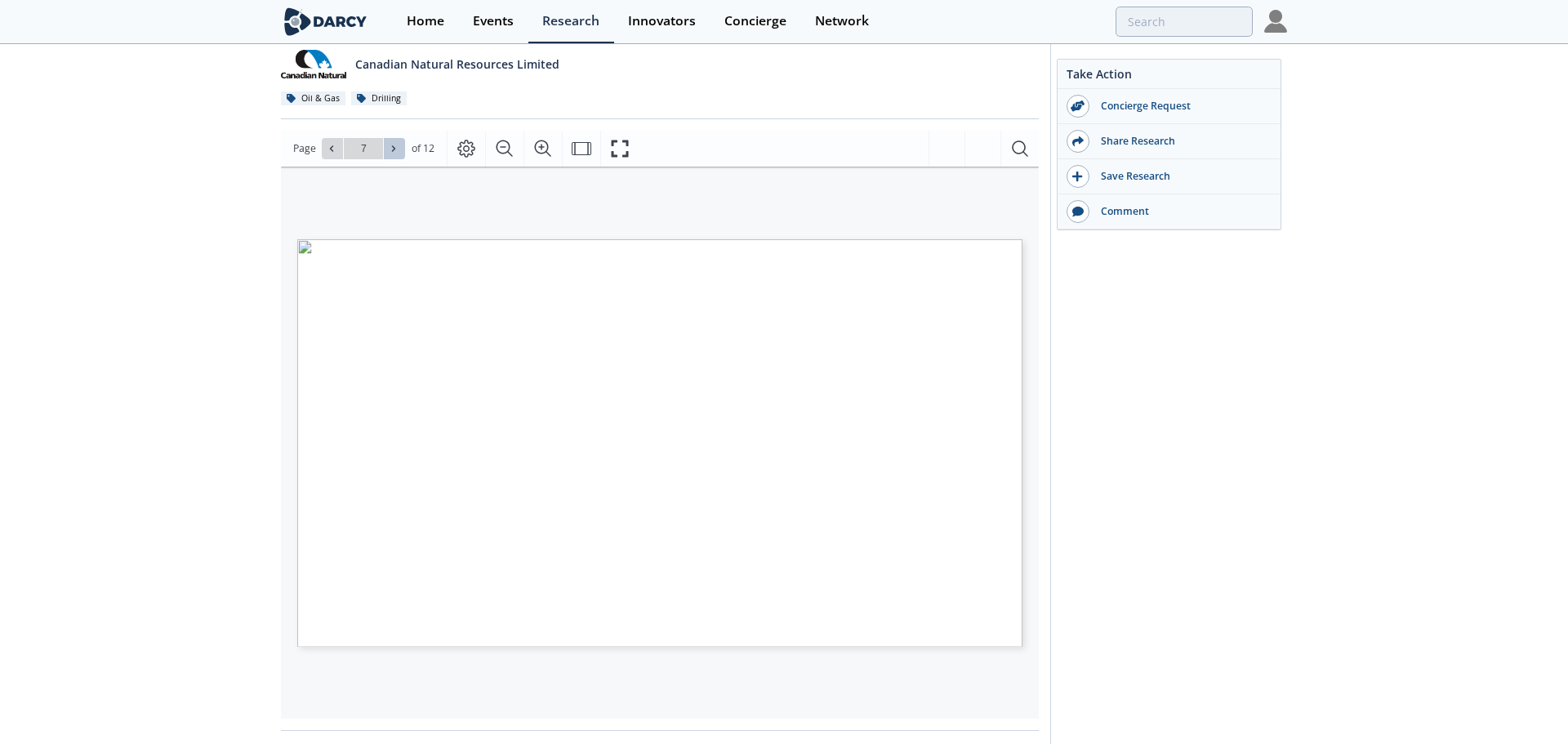 click 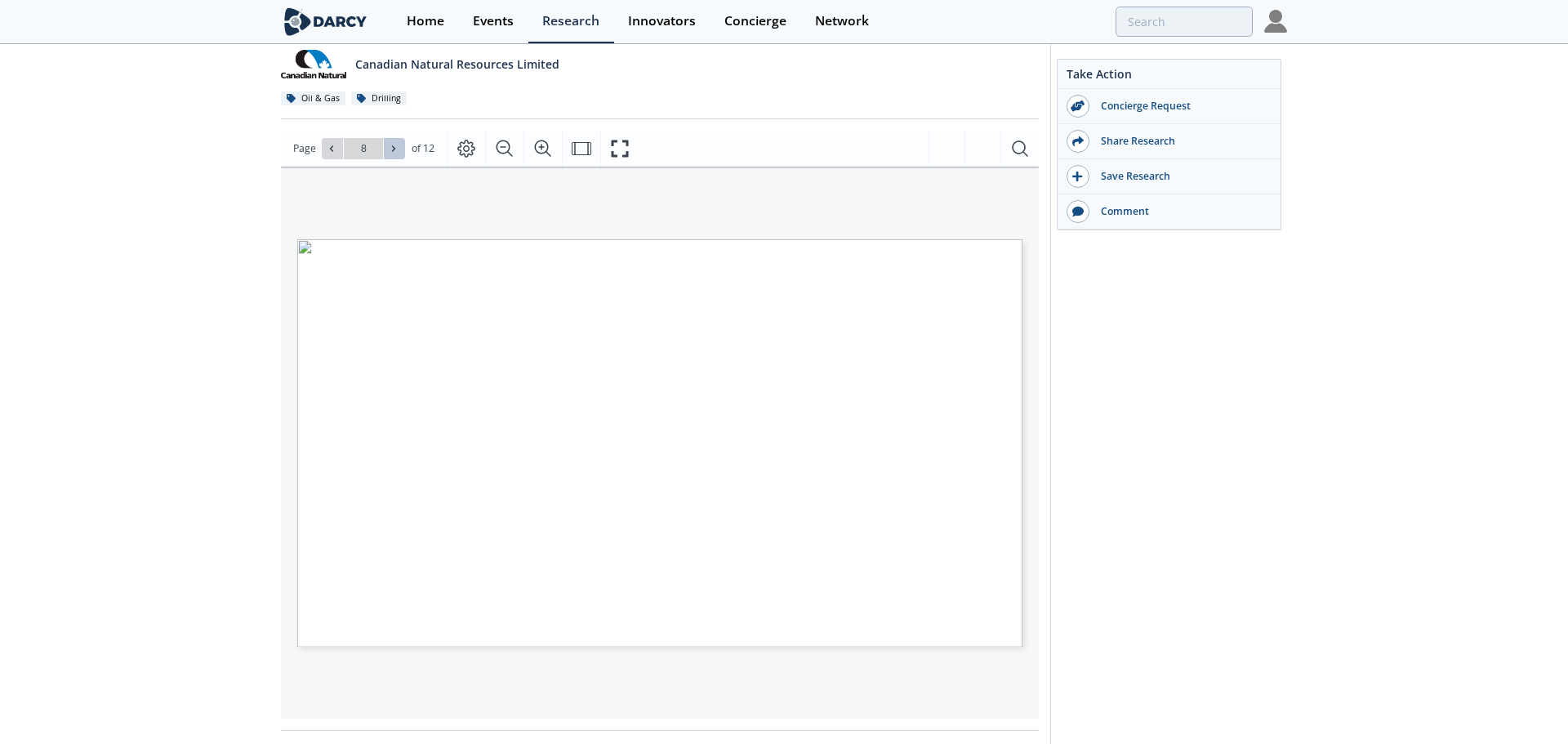 click 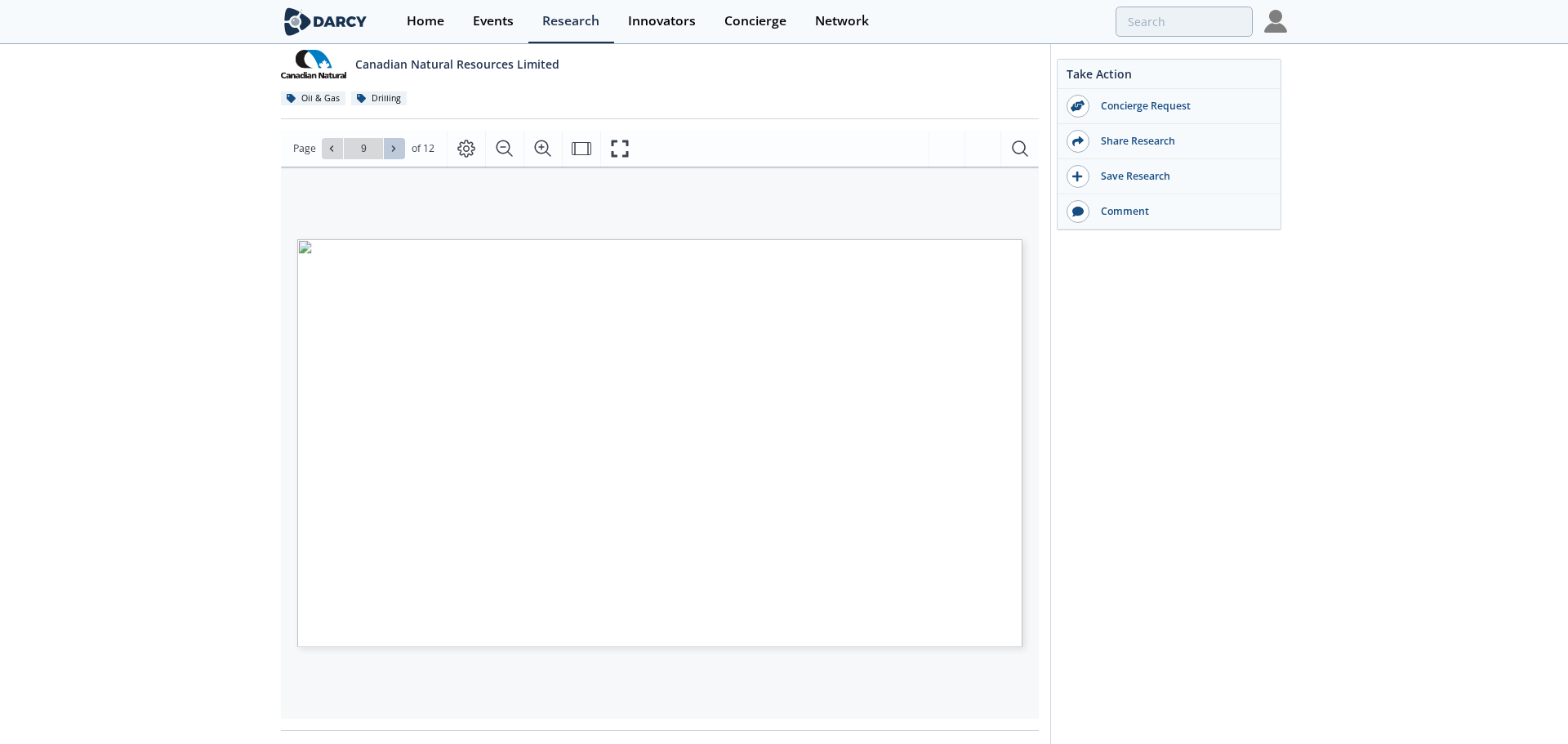 click 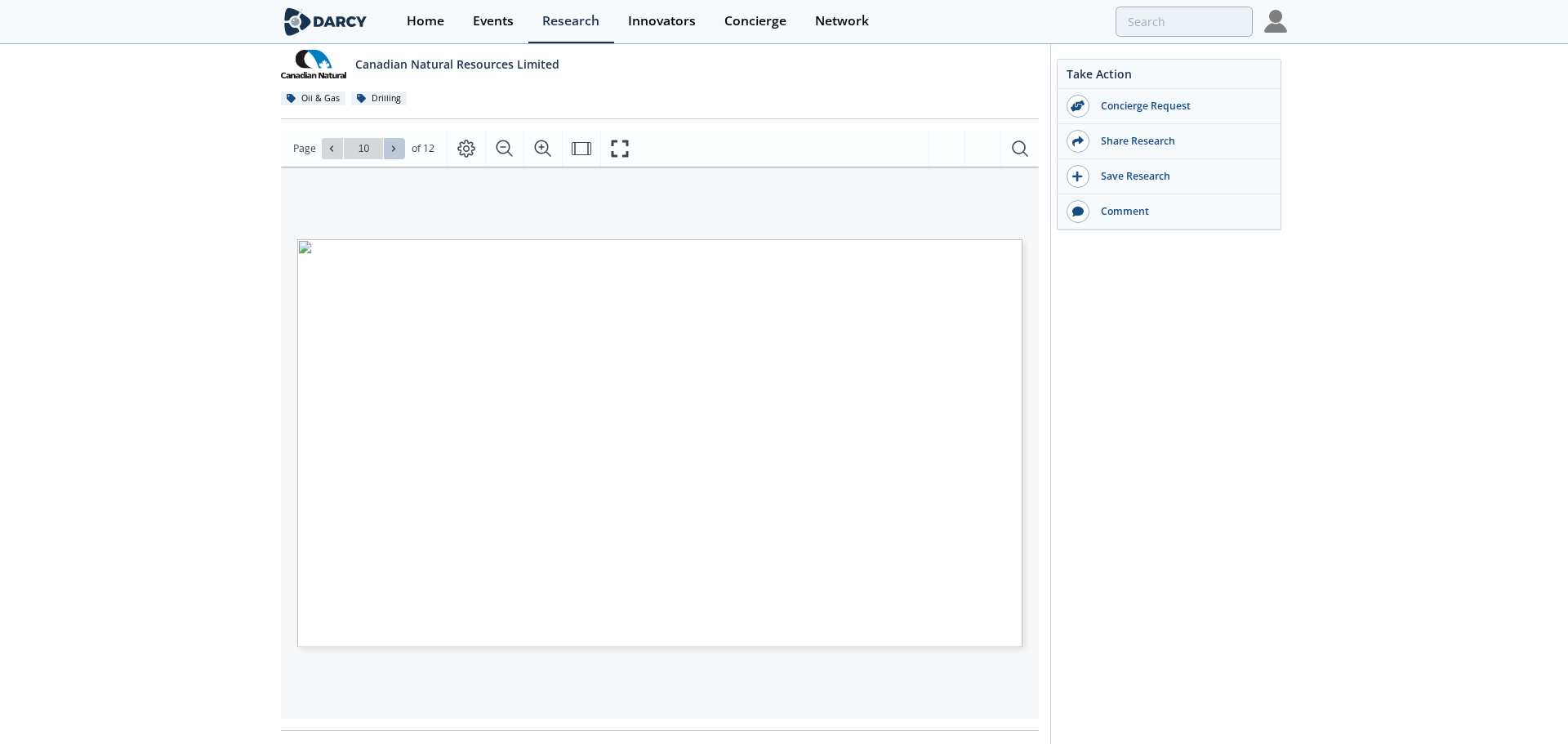 click 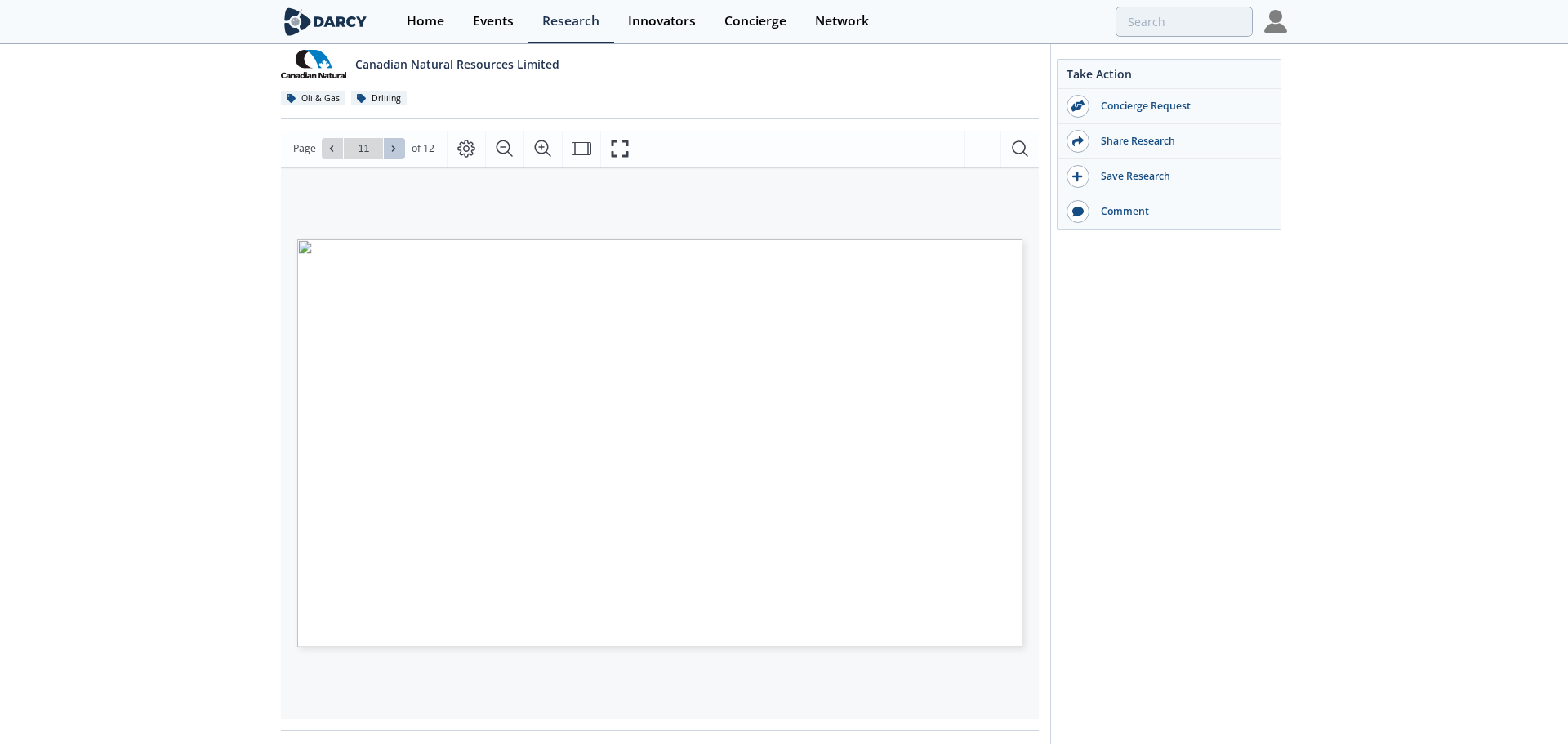 click 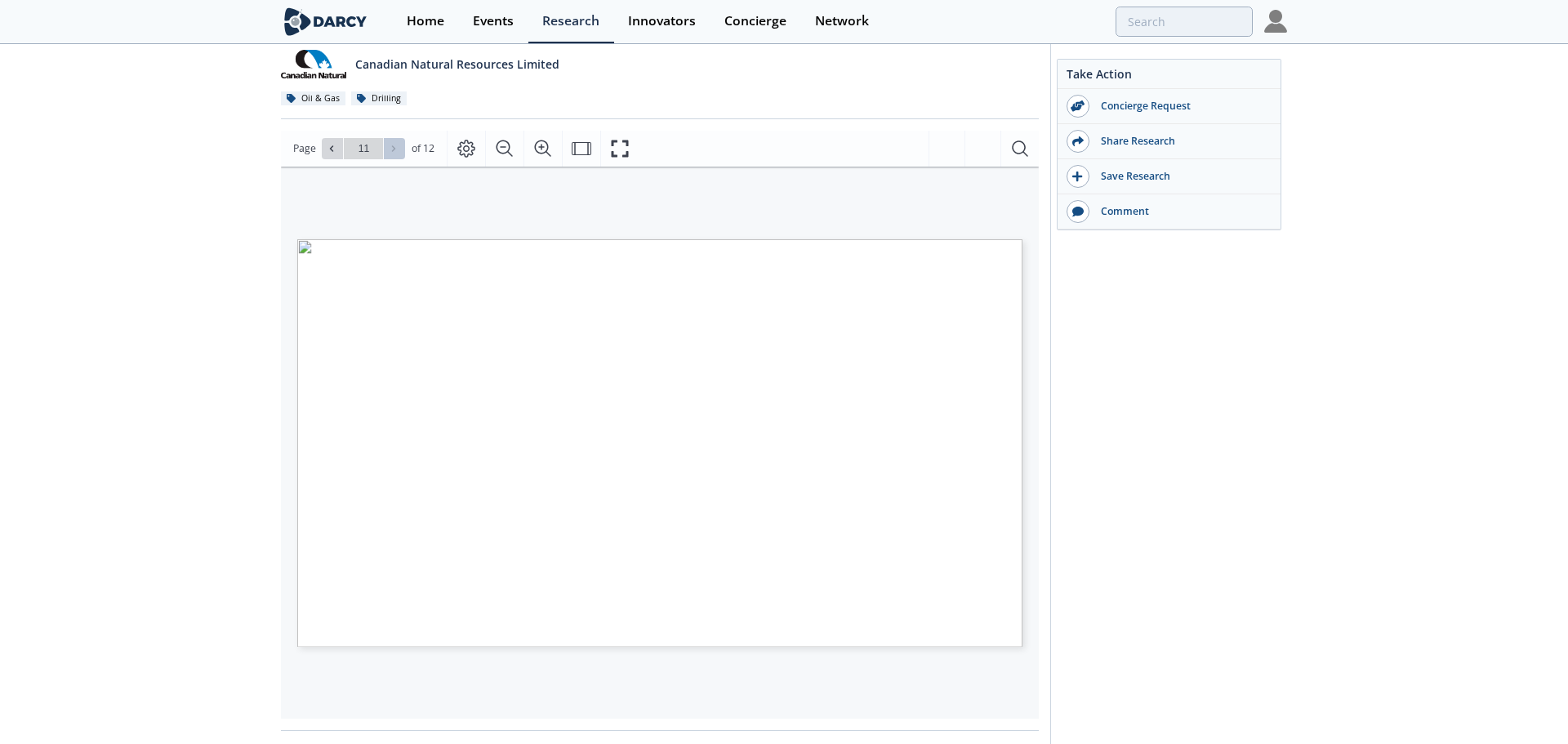type on "12" 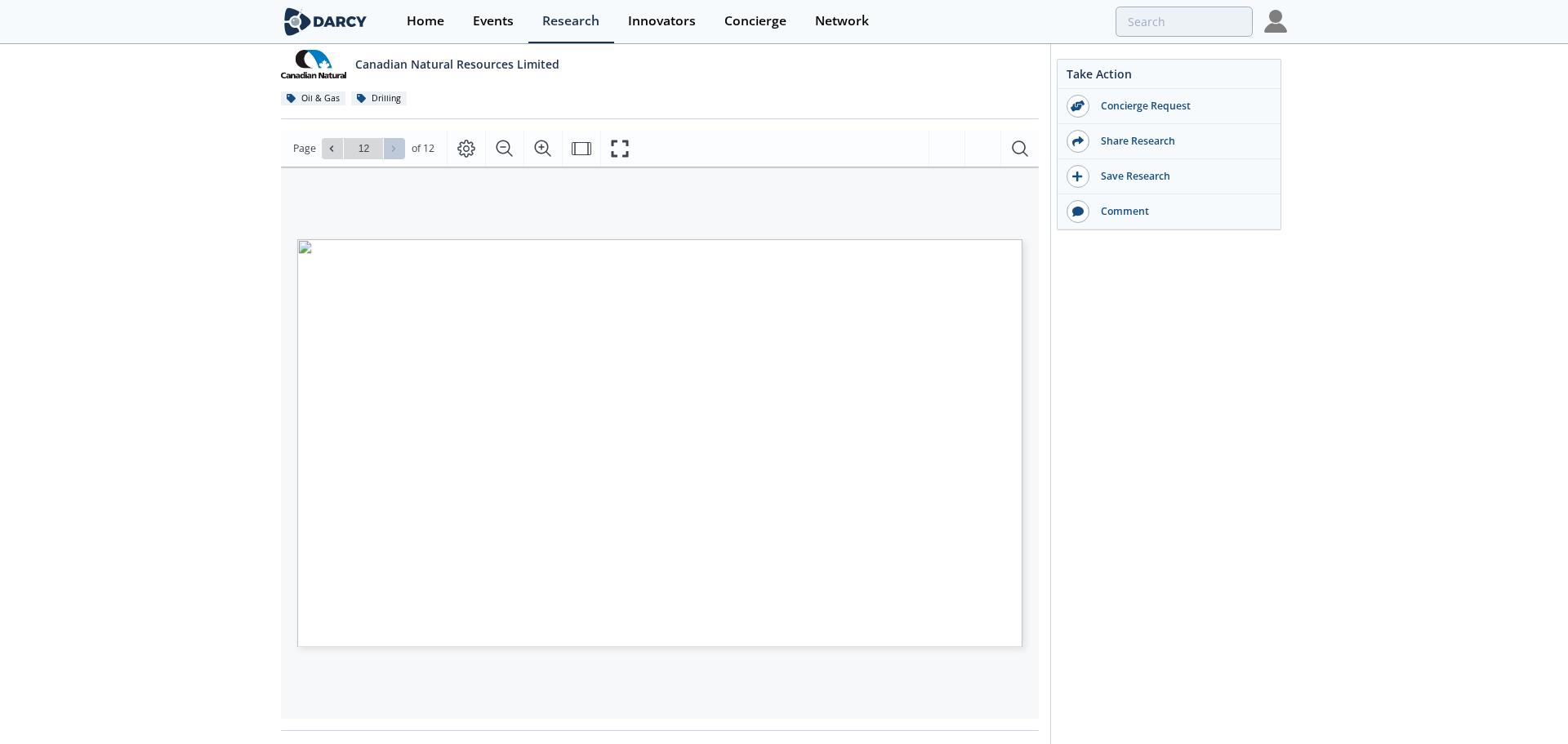 click on "Go to Page 12" at bounding box center (363, 149) 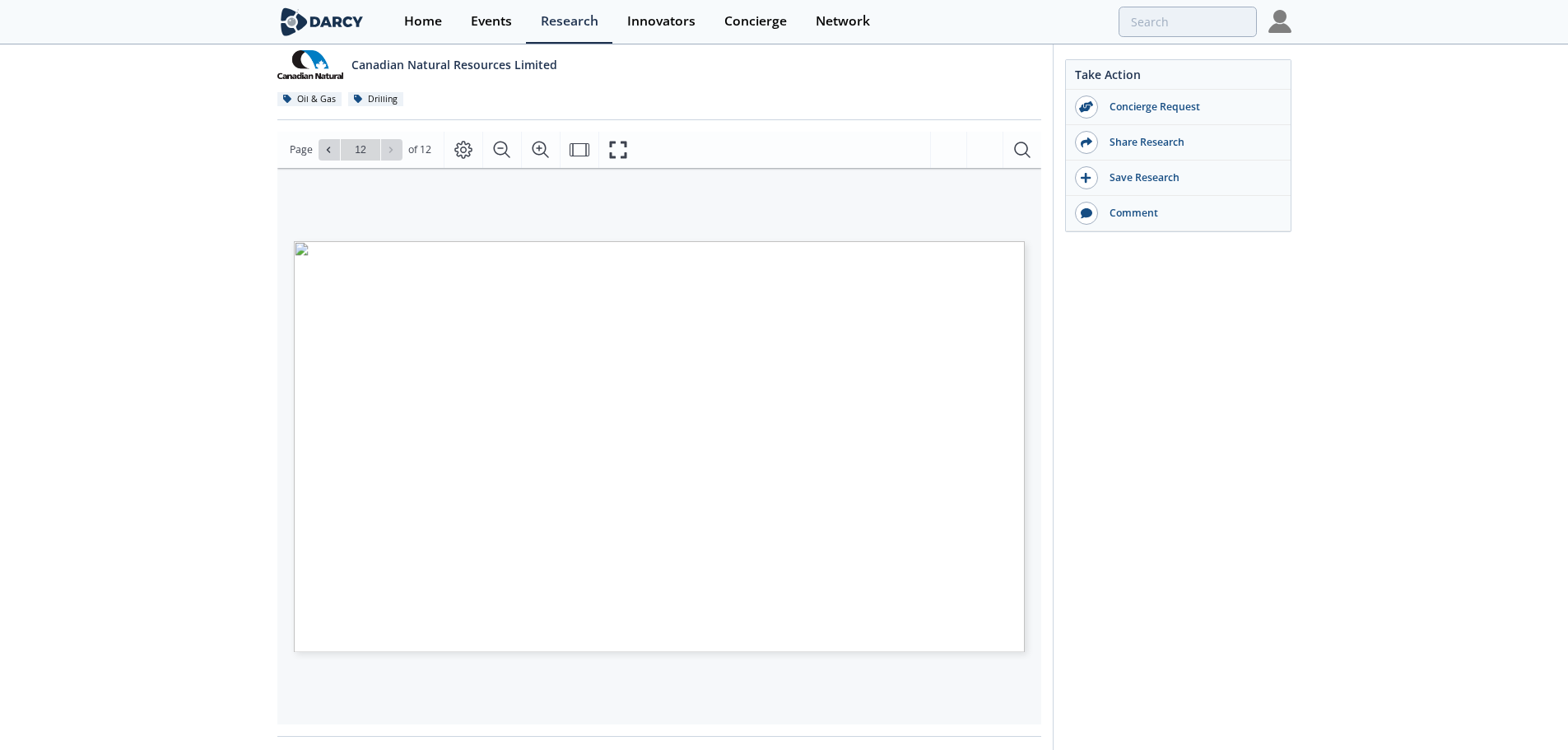 click on "Mitigating Surface Casing Vent Flow Issues in shallow gas wells while casing intermediate sections
Concierge
•
Updated  July 21, 2025
This slidepack provides a technical summary of best practices, cementing enhancements, and operator-proven strategies to reduce SCVF in shallow gas environments, combining insights from vendor expertise, operator benchmarking, and field experience.
Canadian Natural Resources Limited
Oil & Gas" 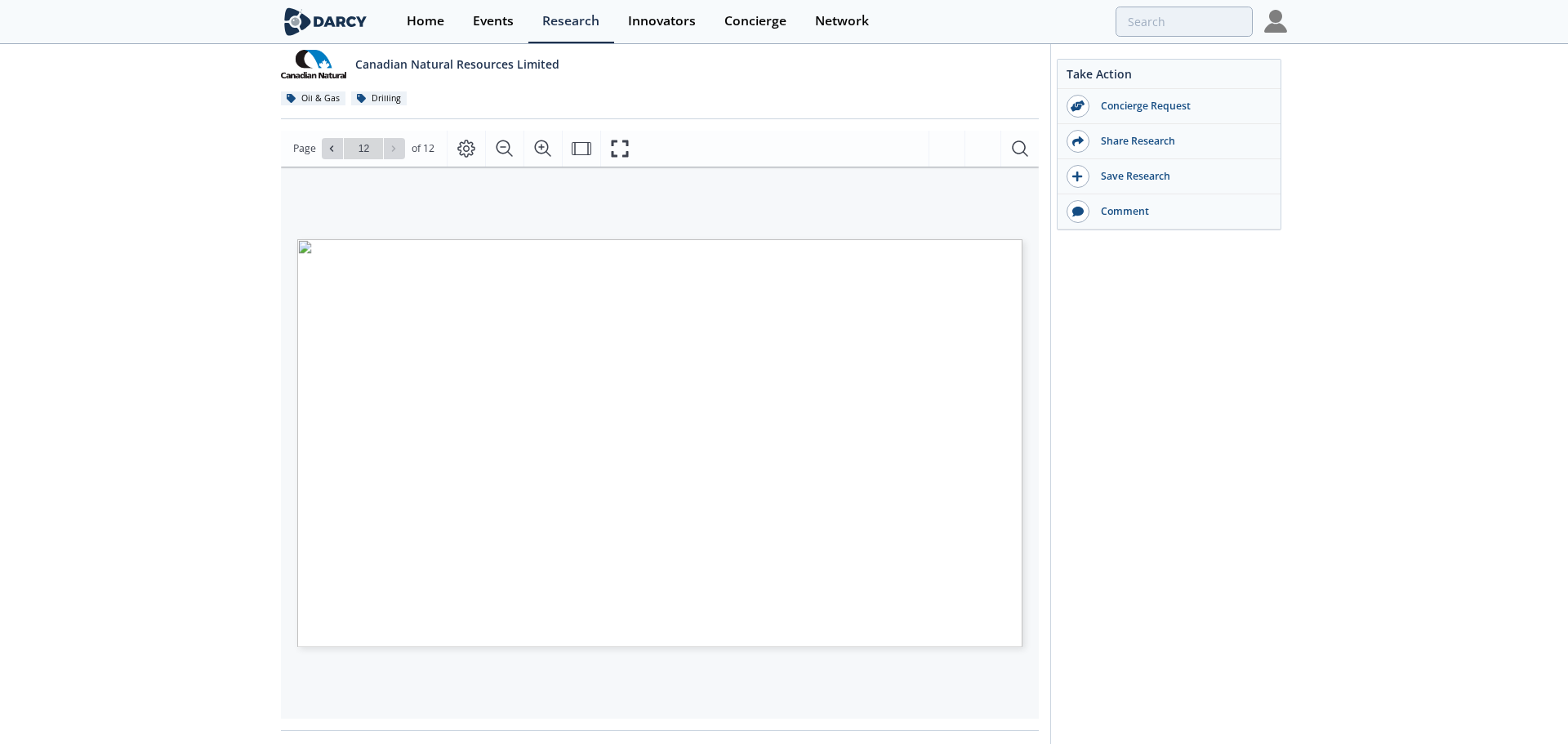 drag, startPoint x: 721, startPoint y: 233, endPoint x: 1089, endPoint y: 347, distance: 385.25316 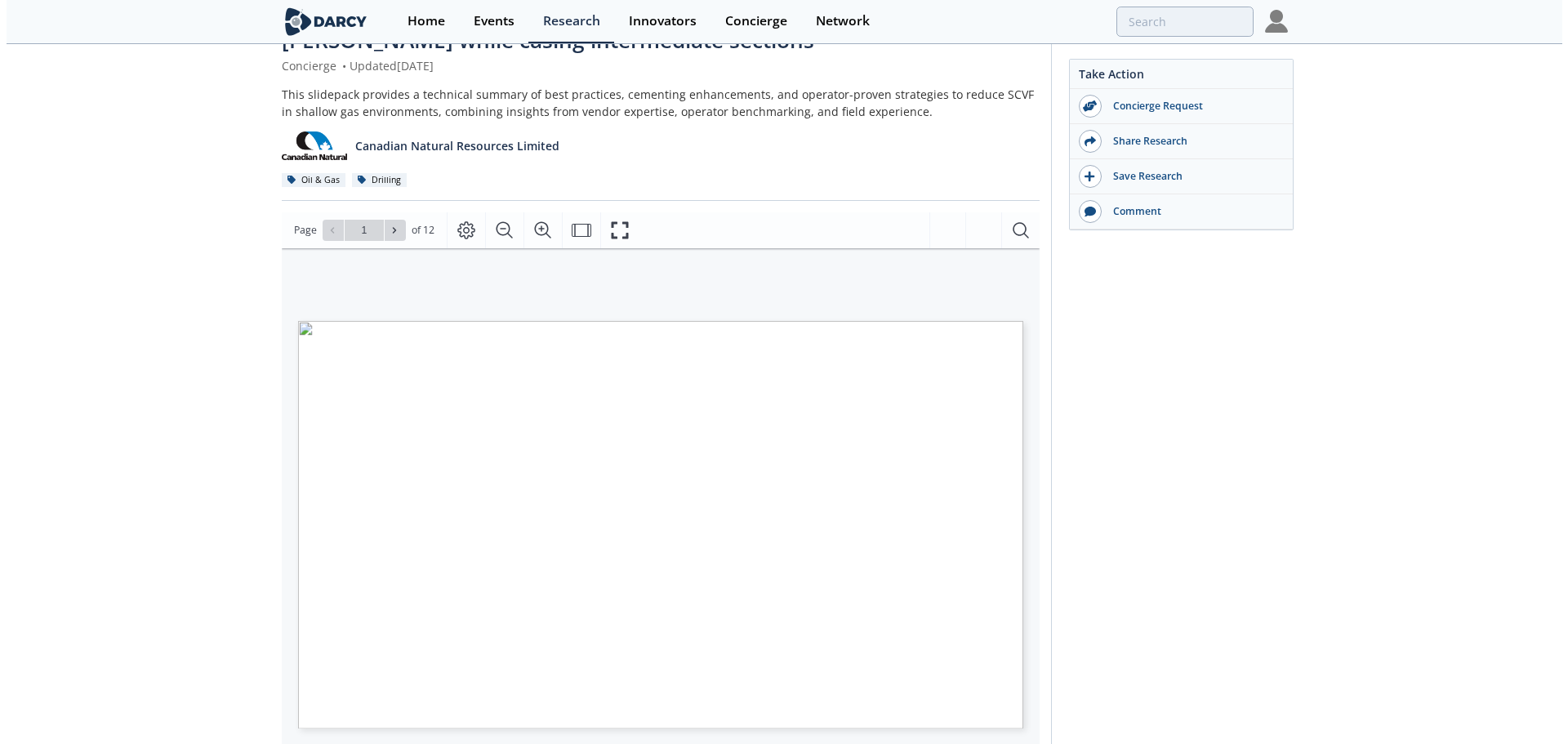 scroll, scrollTop: 0, scrollLeft: 0, axis: both 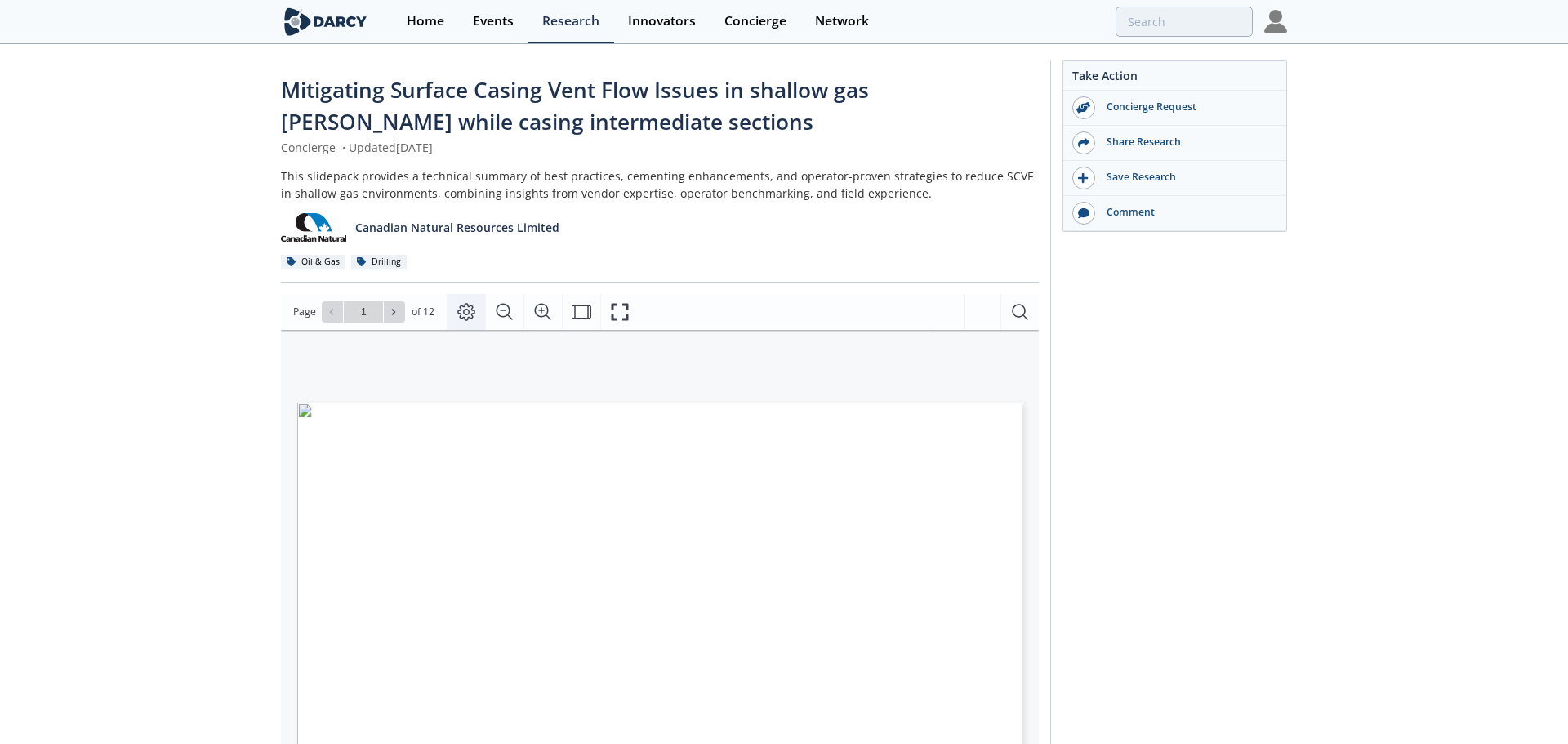 click 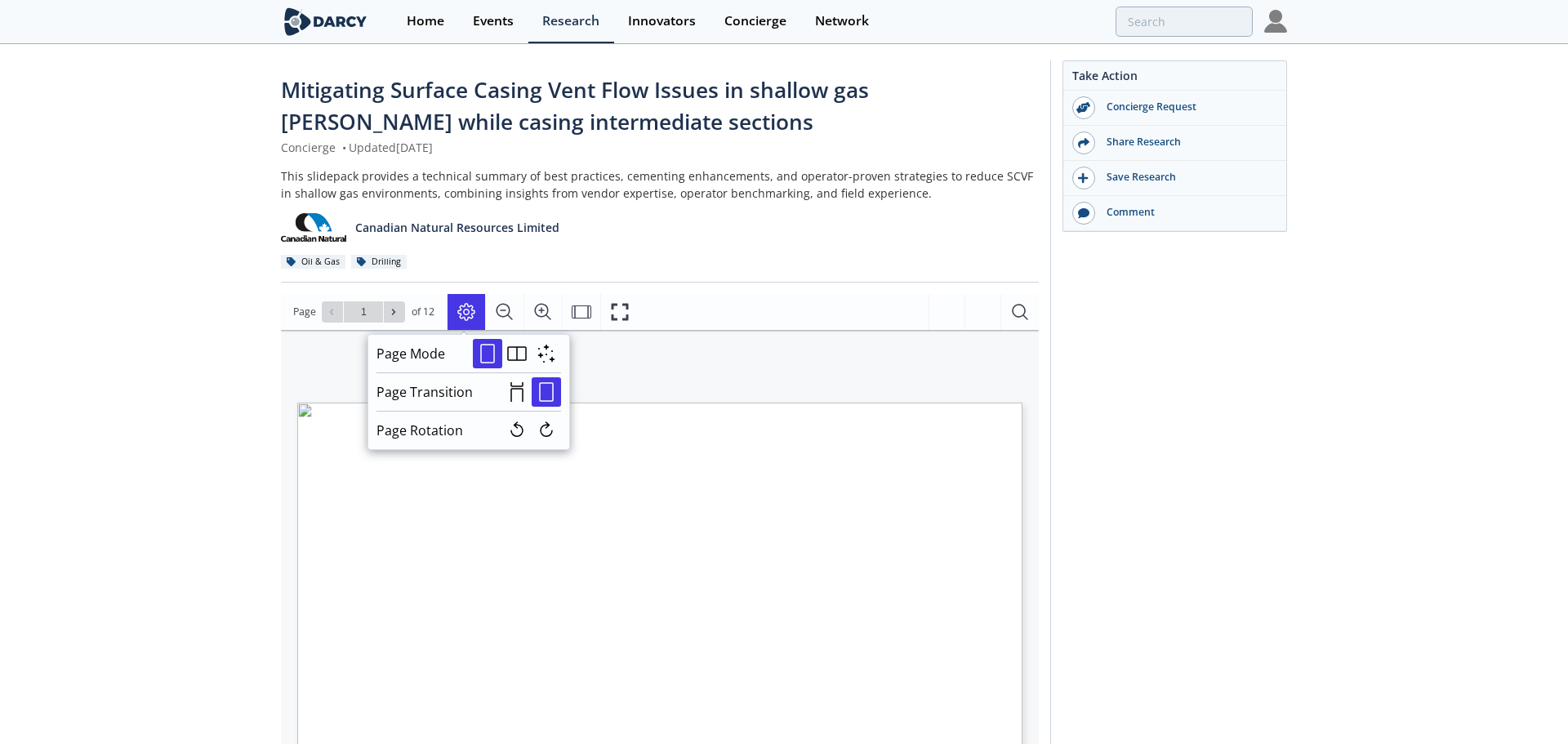 click 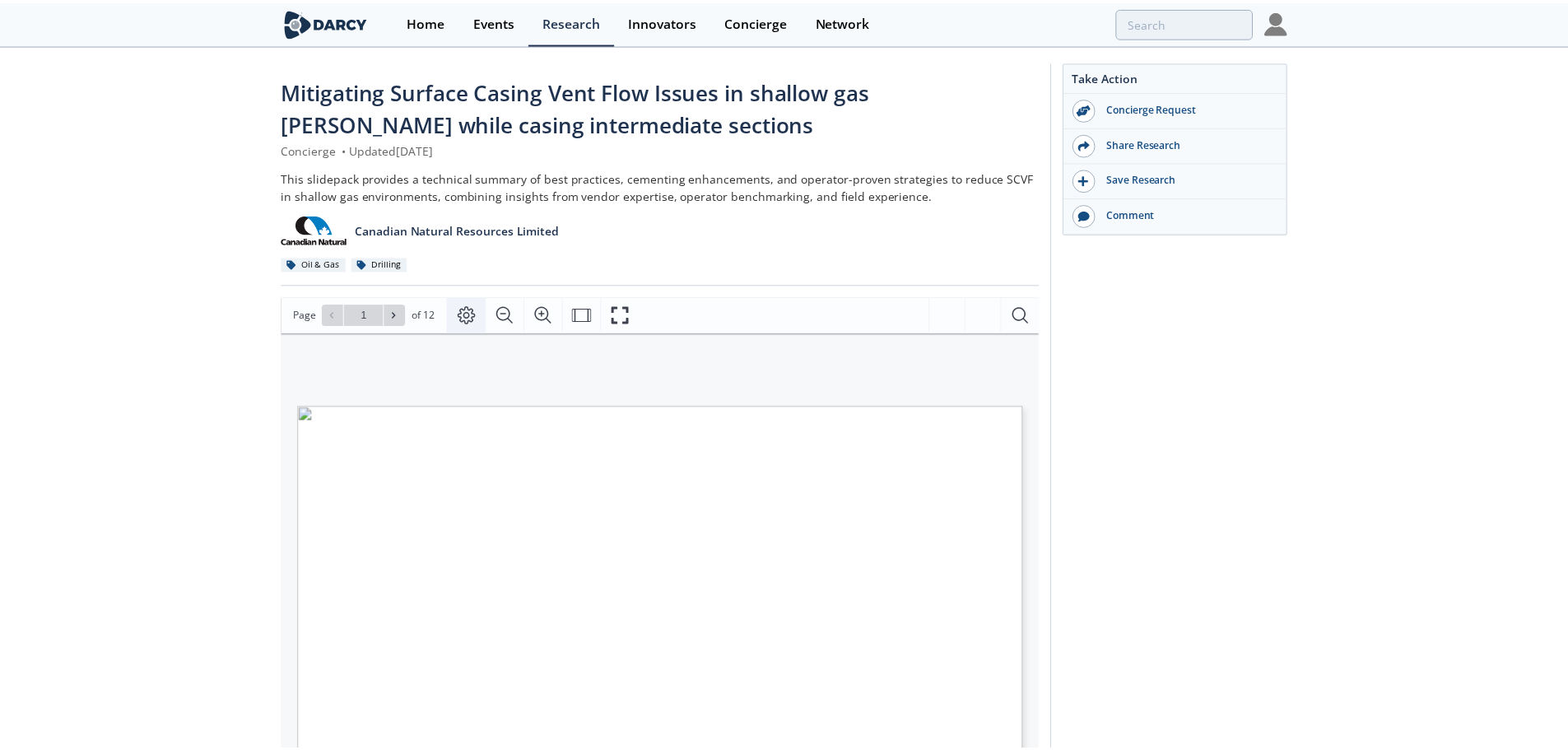 scroll, scrollTop: 165, scrollLeft: 0, axis: vertical 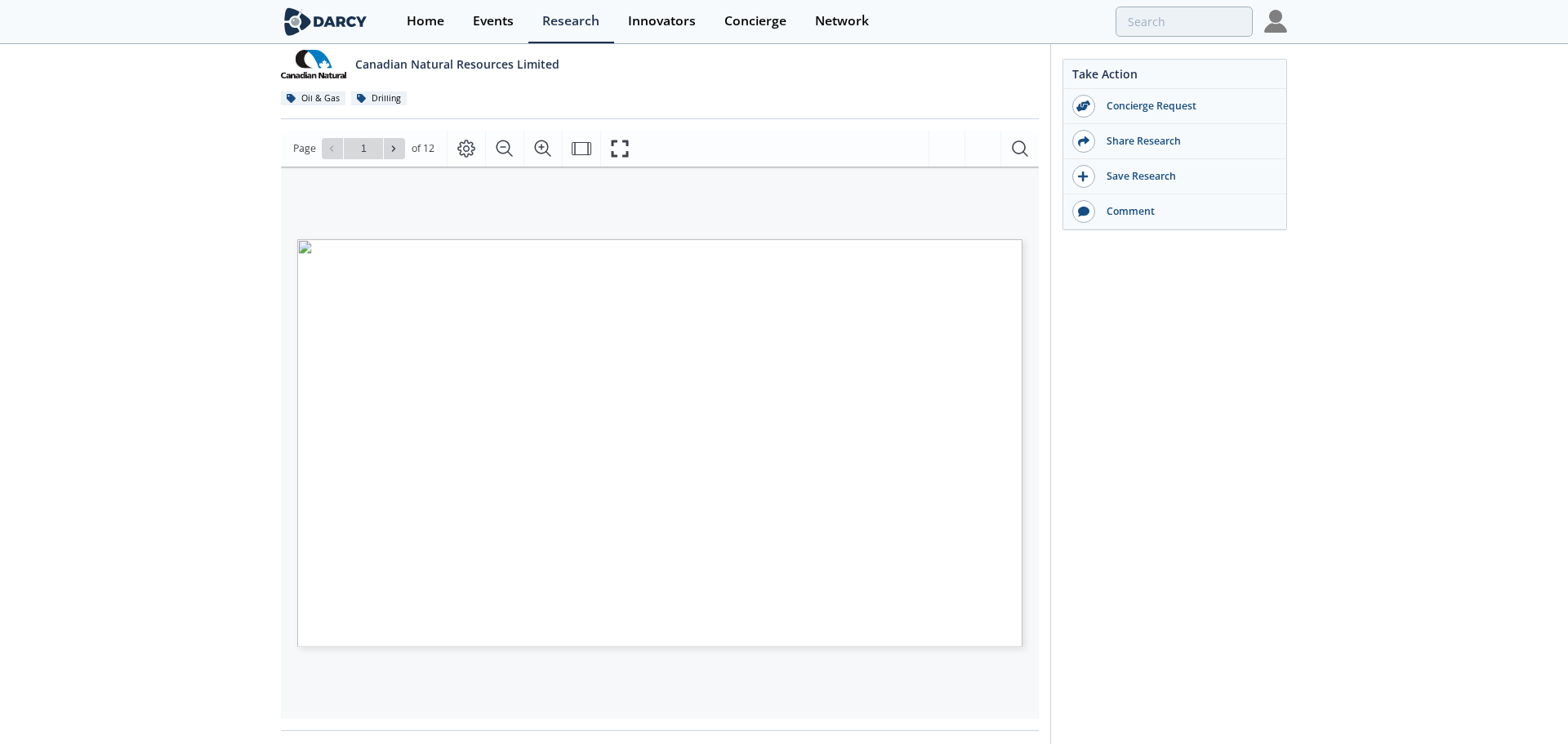 drag, startPoint x: 984, startPoint y: 483, endPoint x: 889, endPoint y: 345, distance: 167.53806 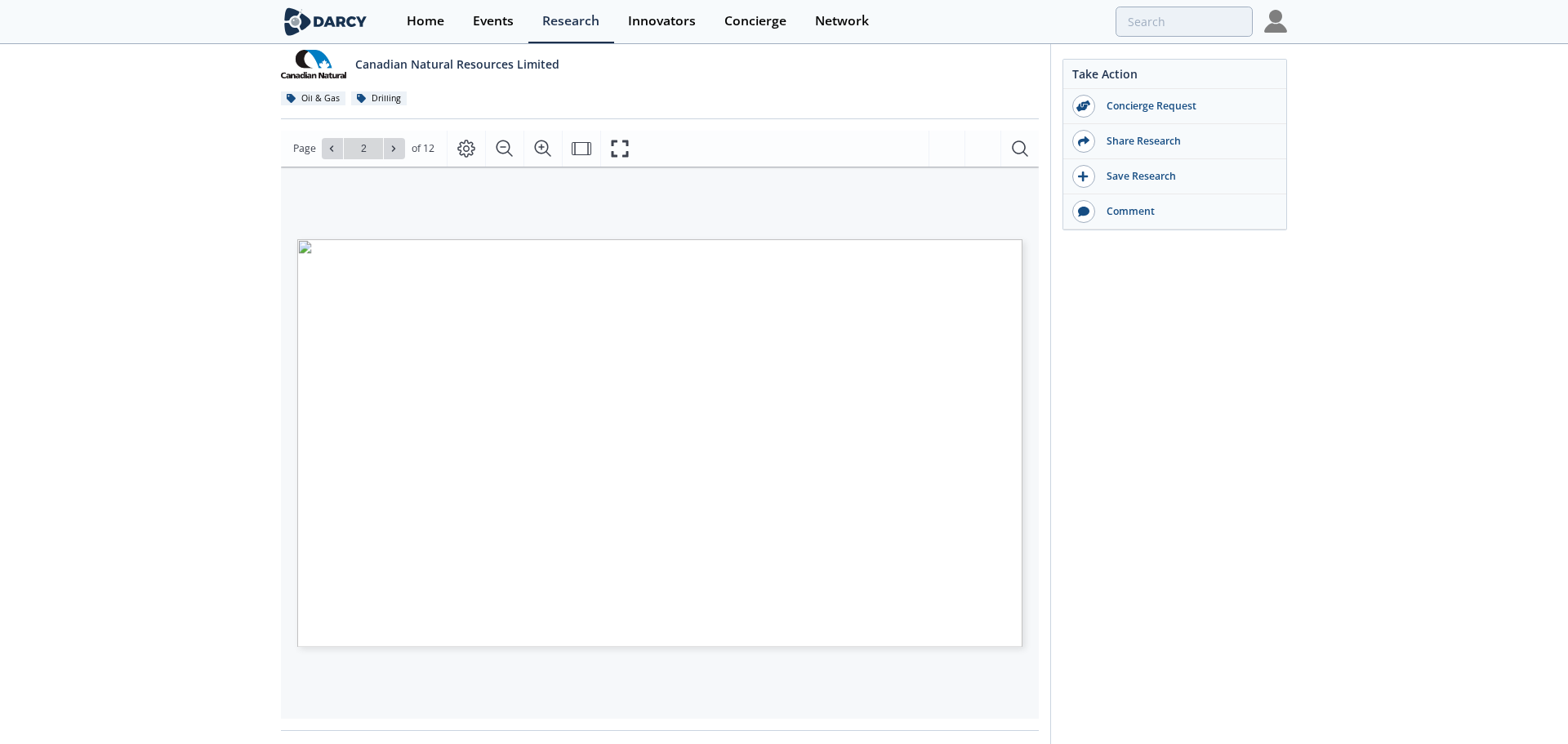type on "1" 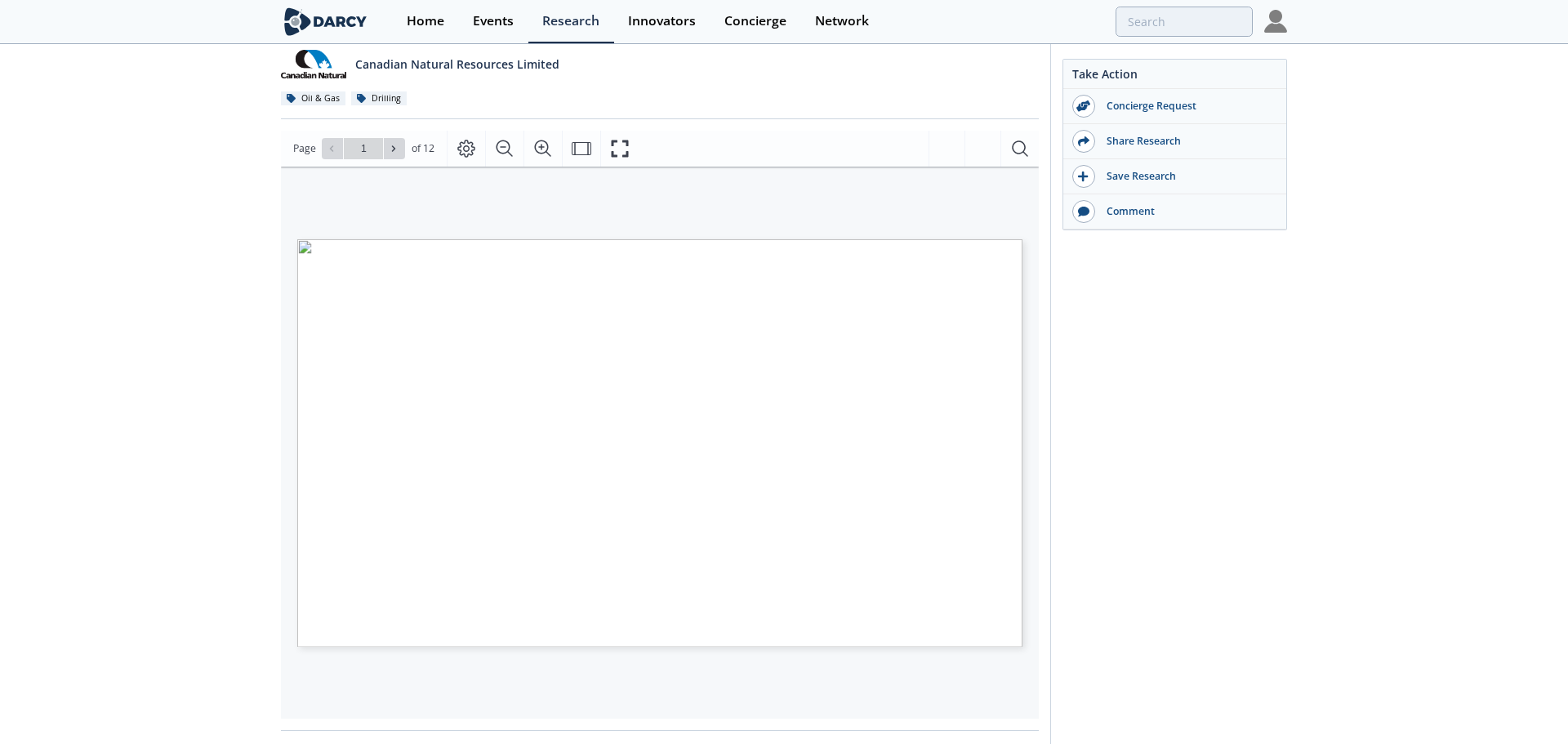 click on "Go to Page 1" at bounding box center [363, 149] 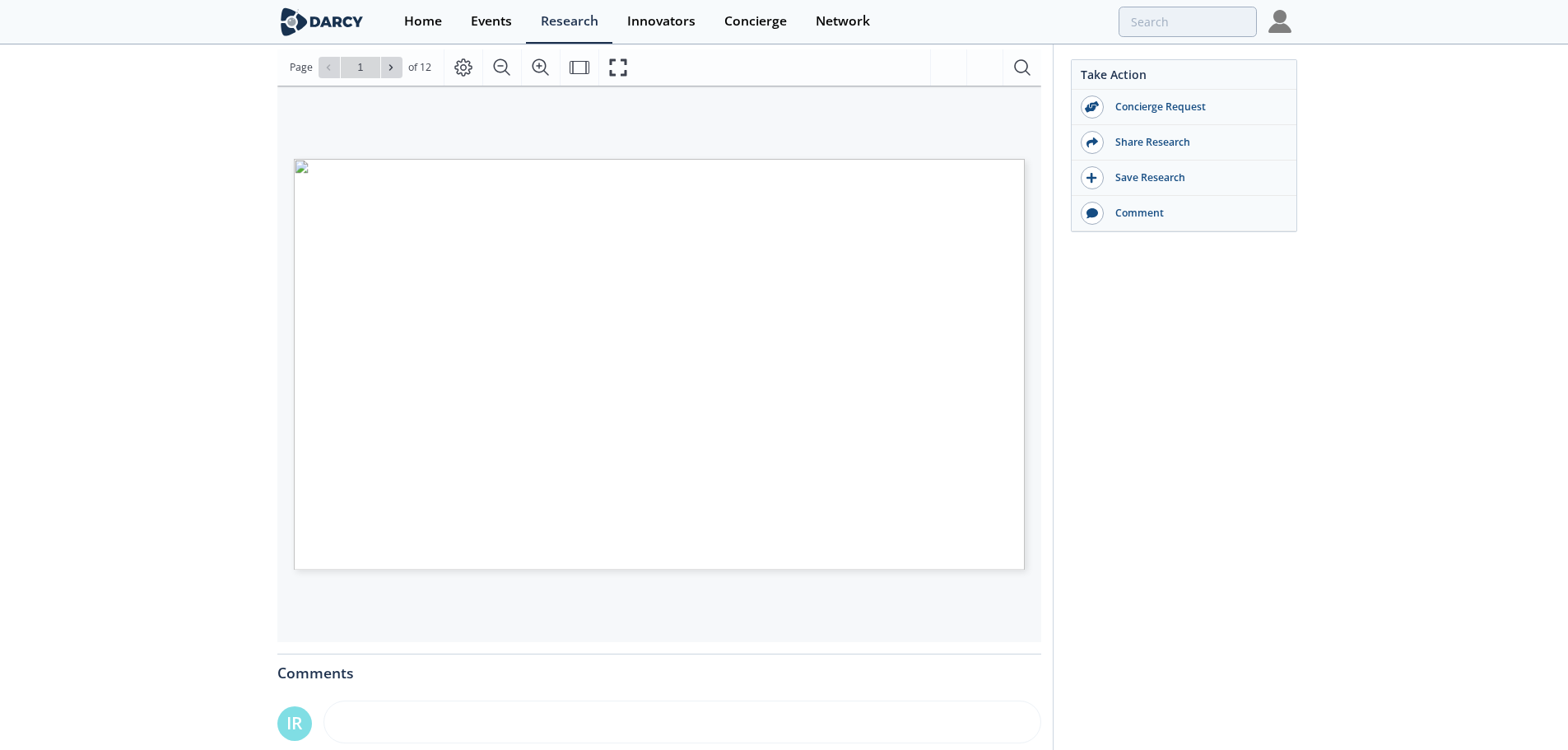 scroll, scrollTop: 0, scrollLeft: 0, axis: both 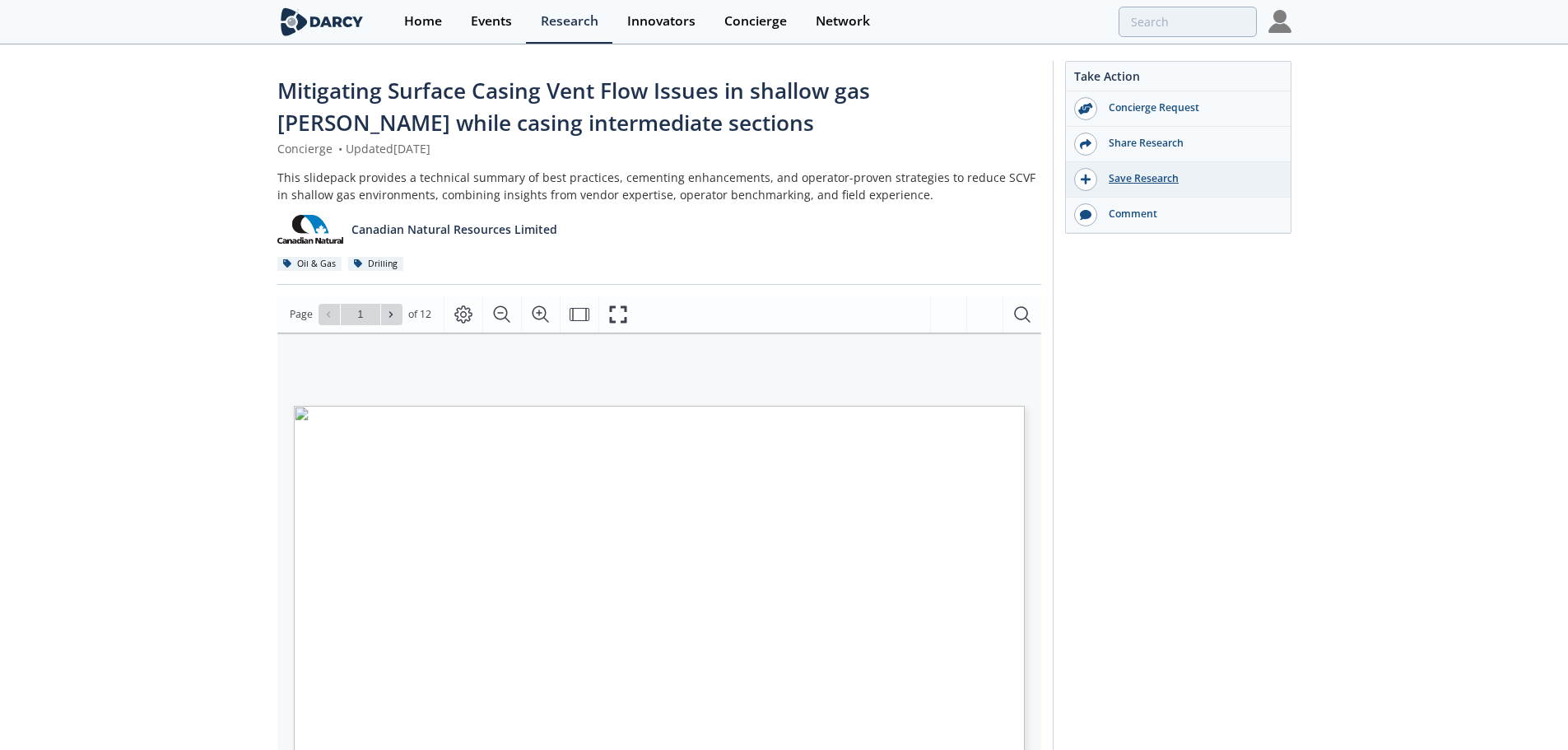 click on "Save Research" at bounding box center (1189, 179) 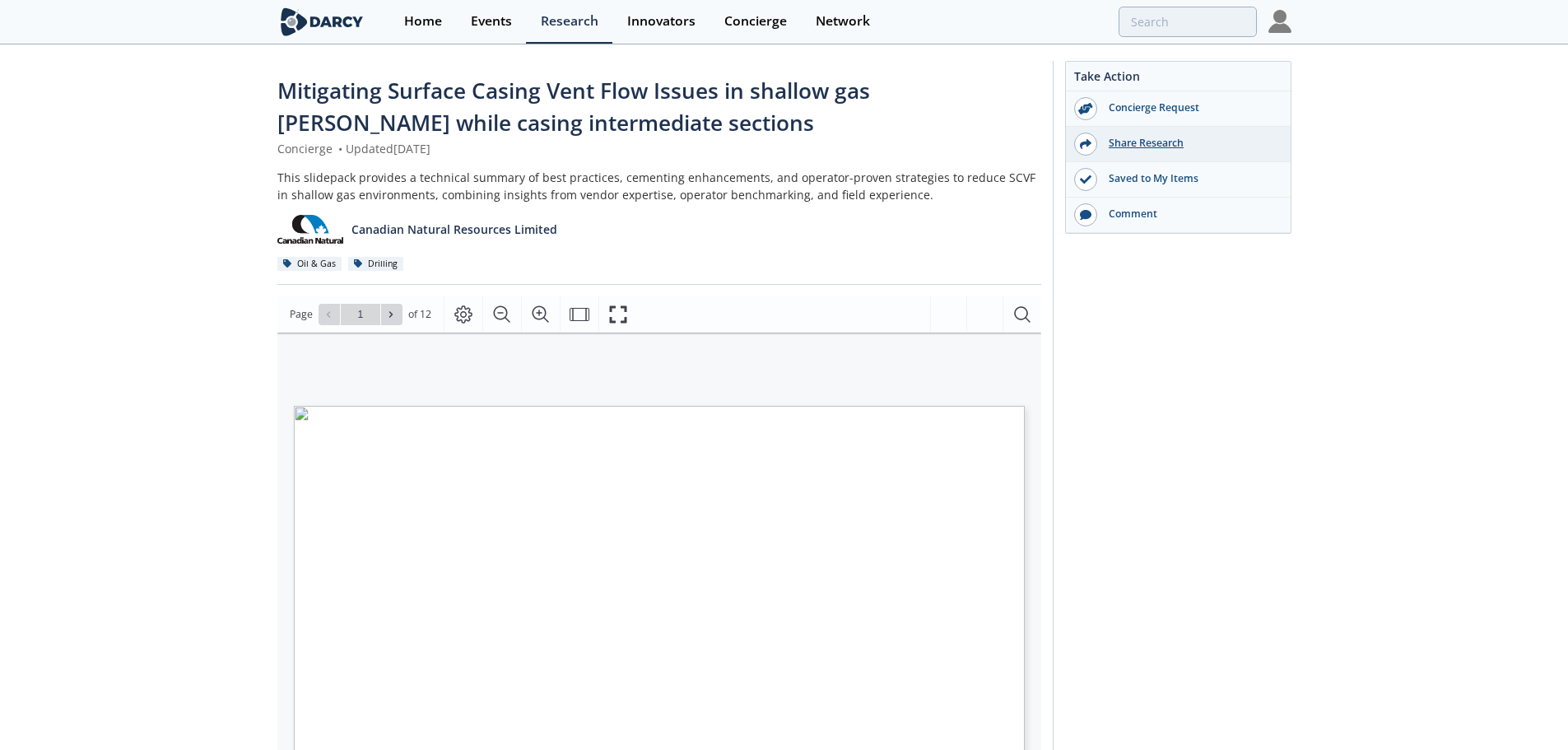 click on "Share Research" at bounding box center (1189, 143) 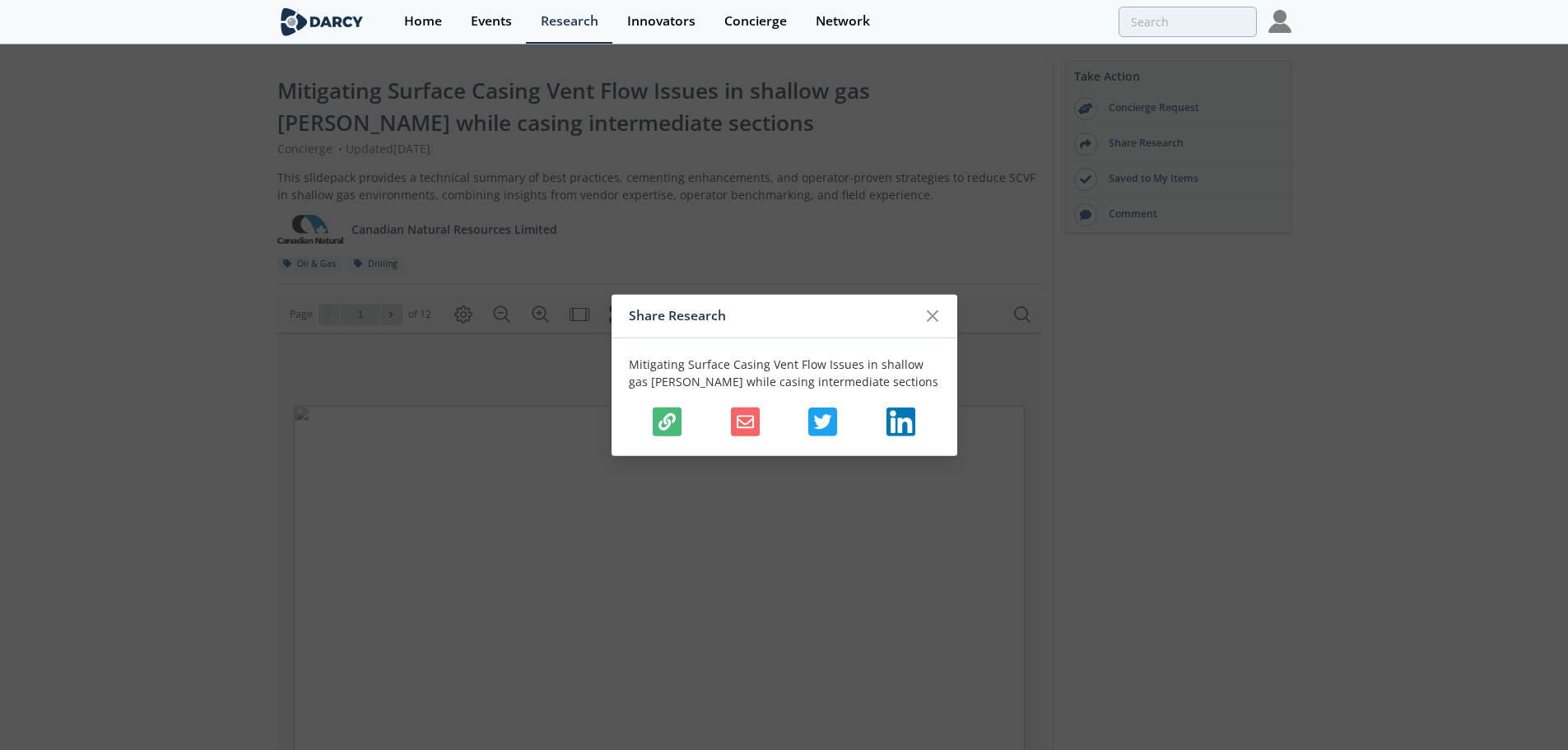 click 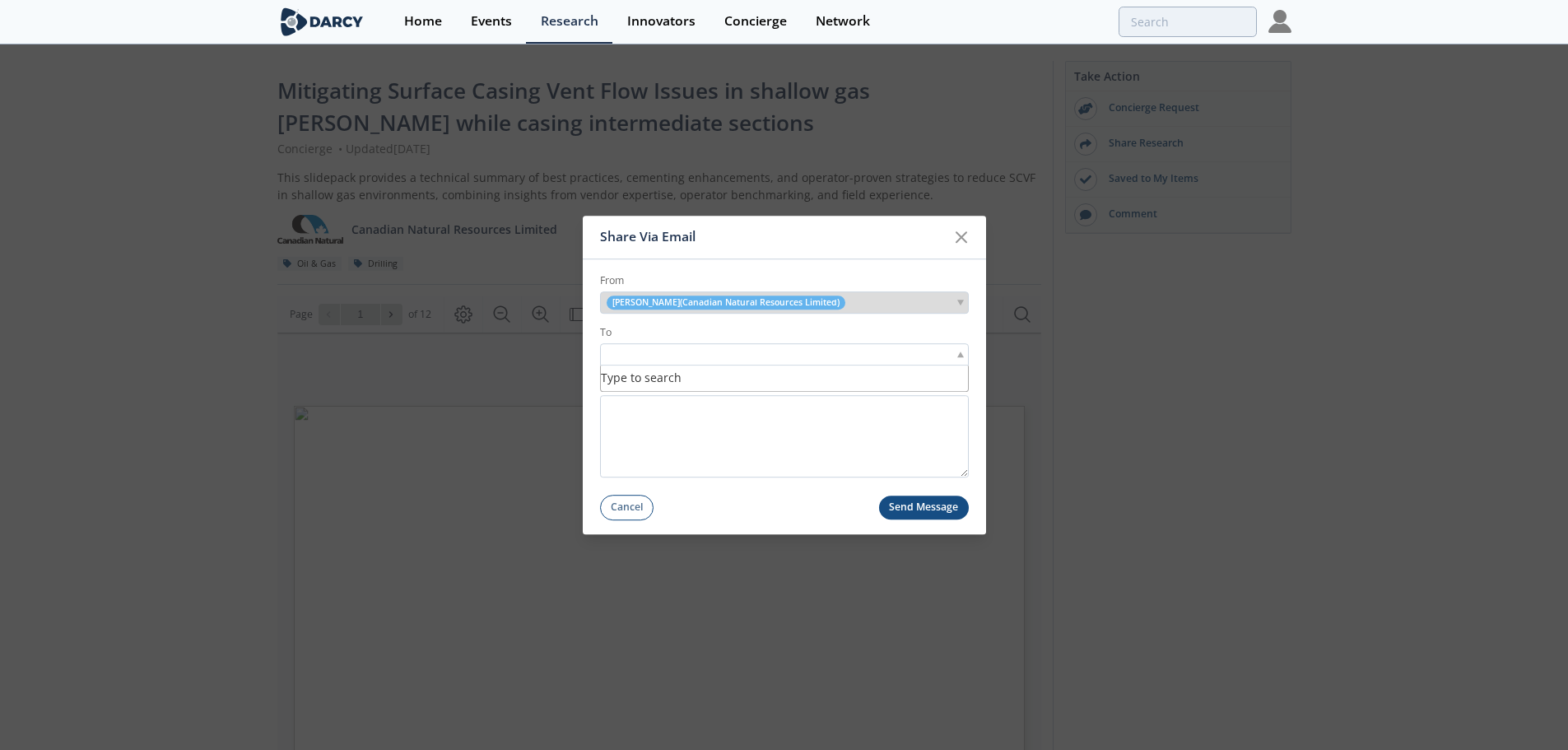 click at bounding box center (784, 354) 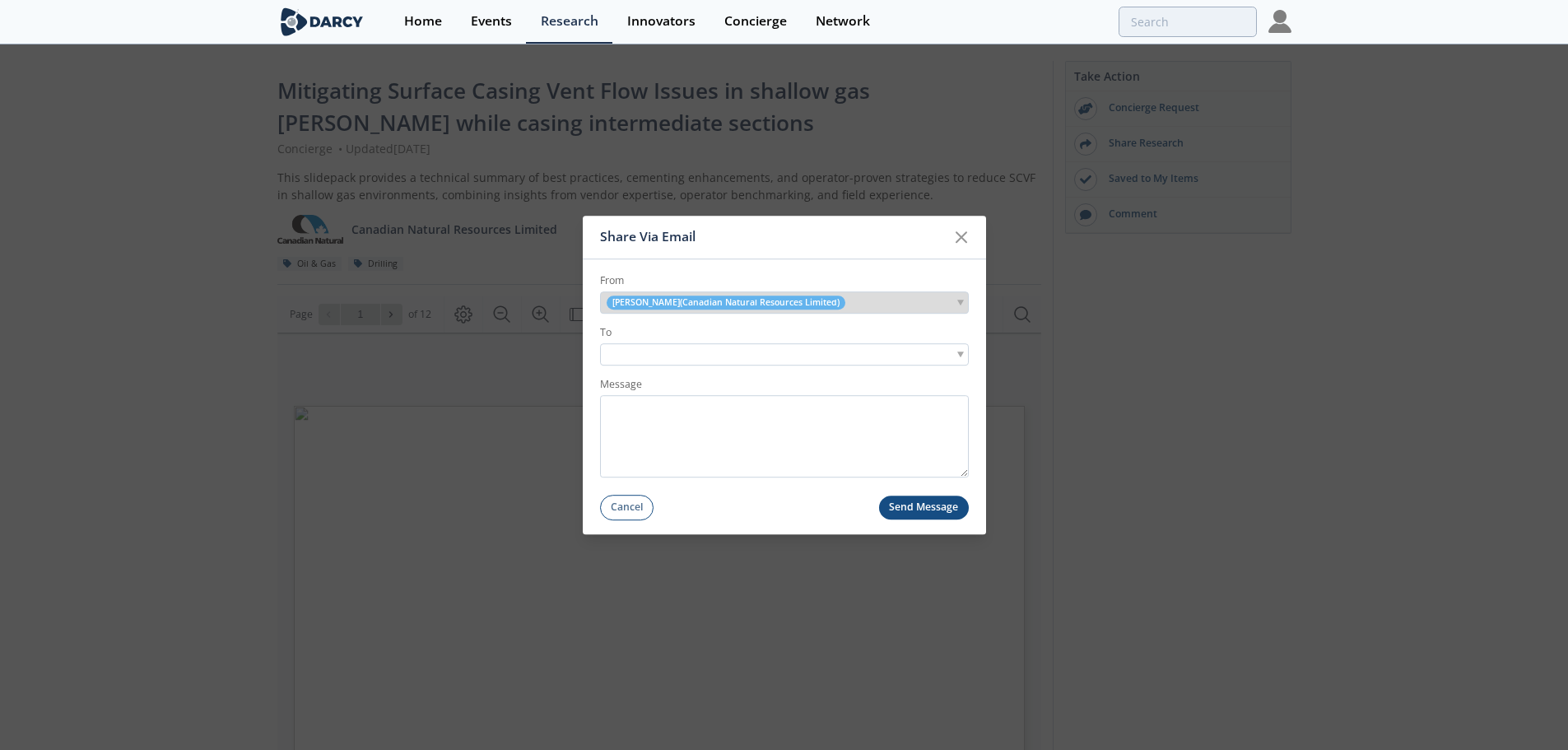 click at bounding box center [661, 354] 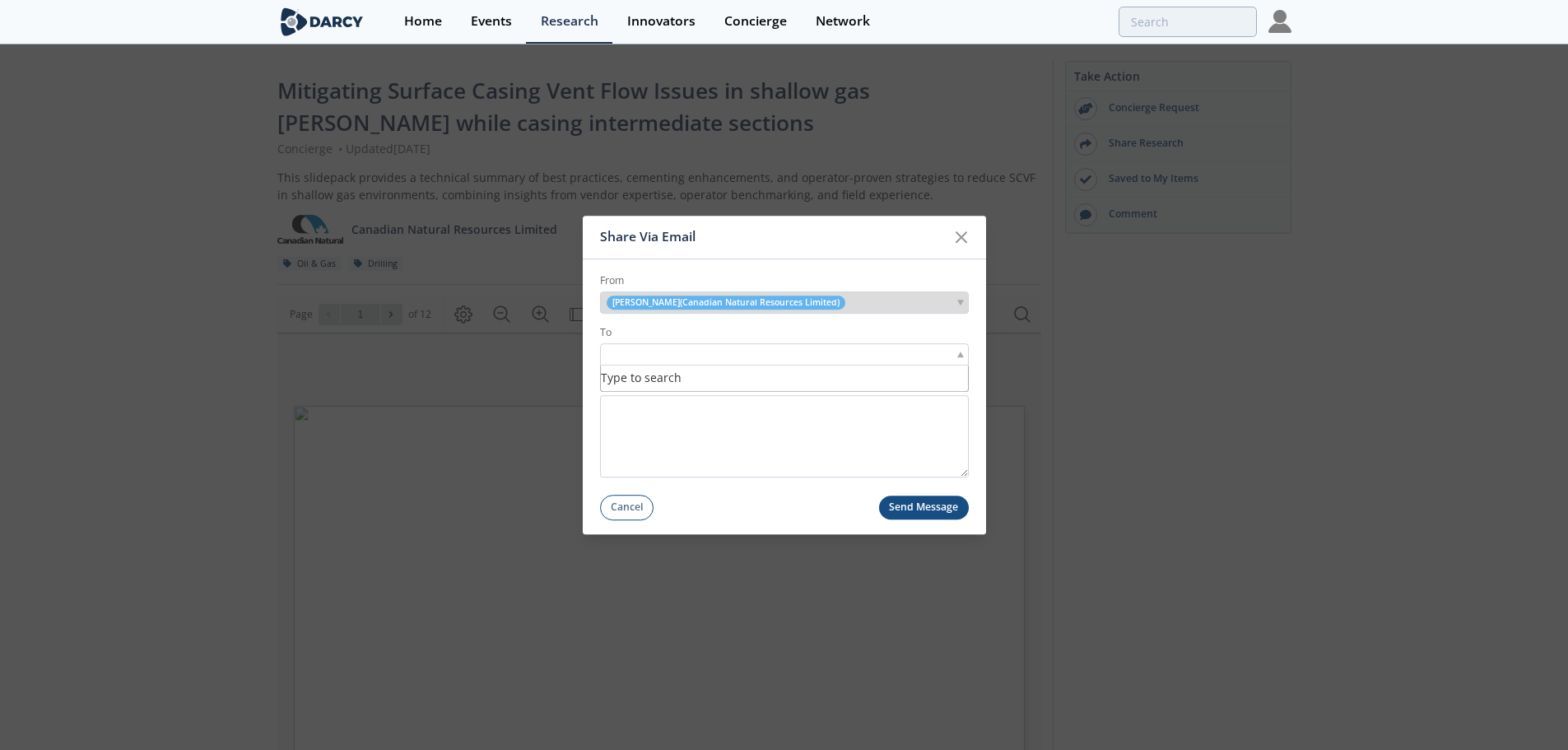 click at bounding box center [784, 354] 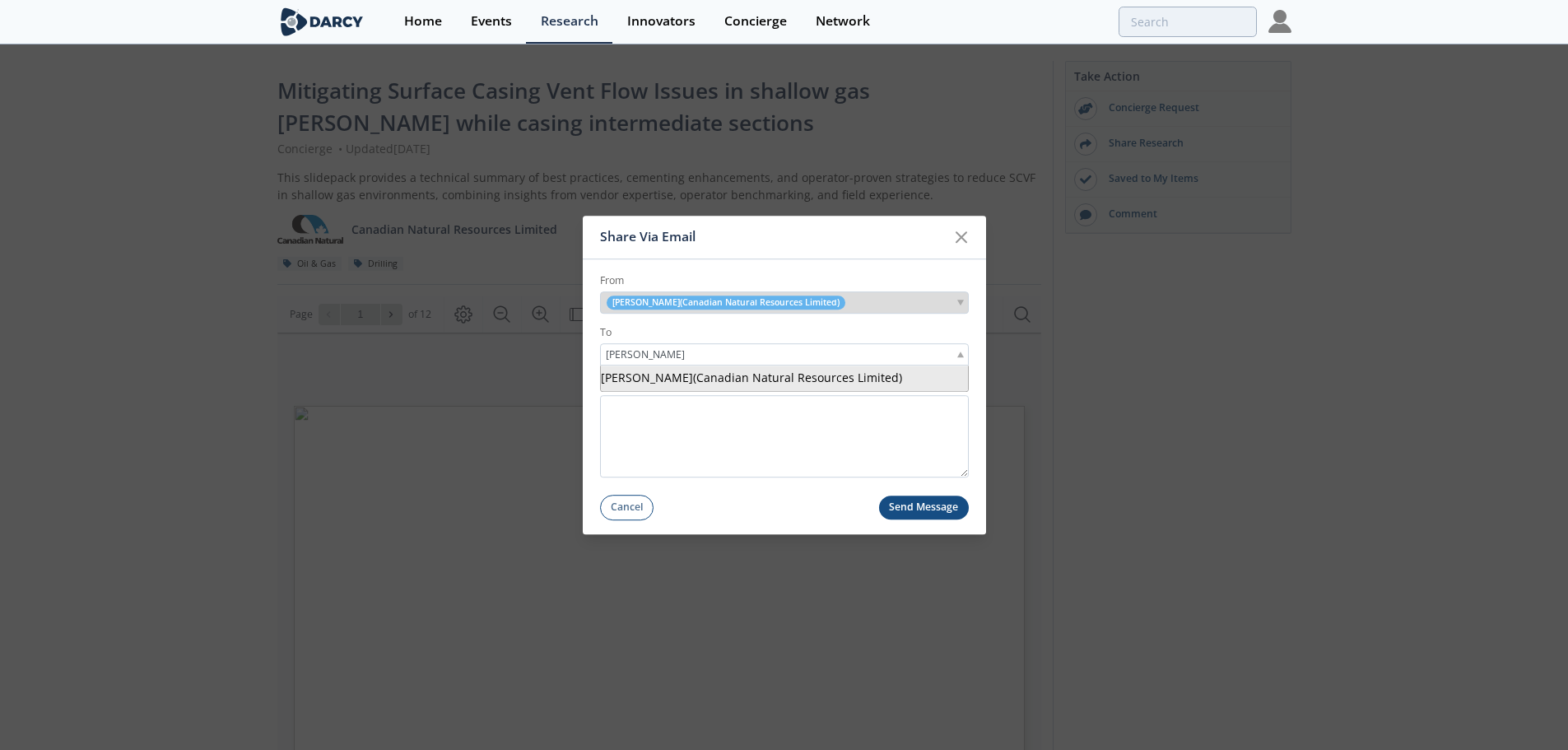 type on "ian rugg" 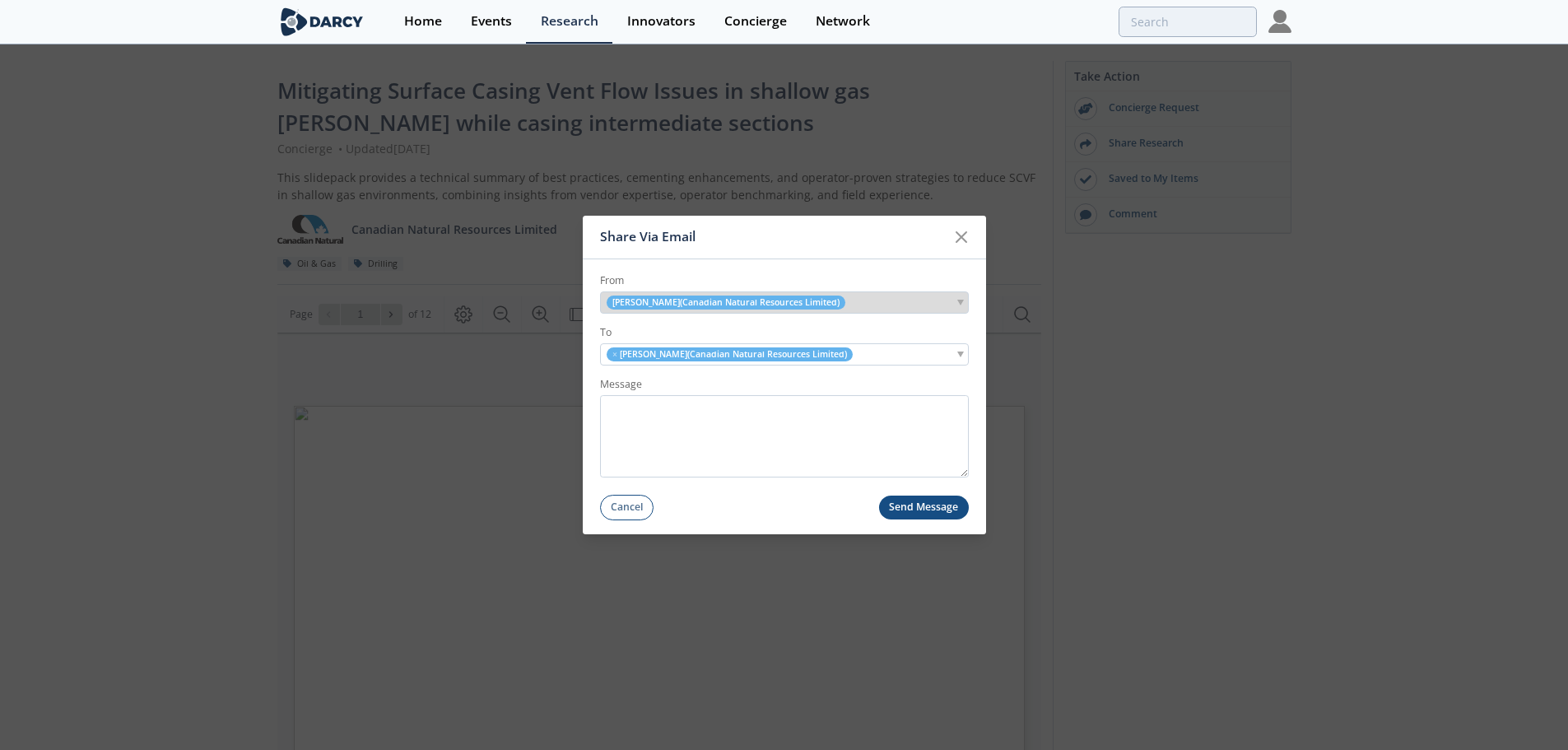 click on "Send Message" at bounding box center [924, 507] 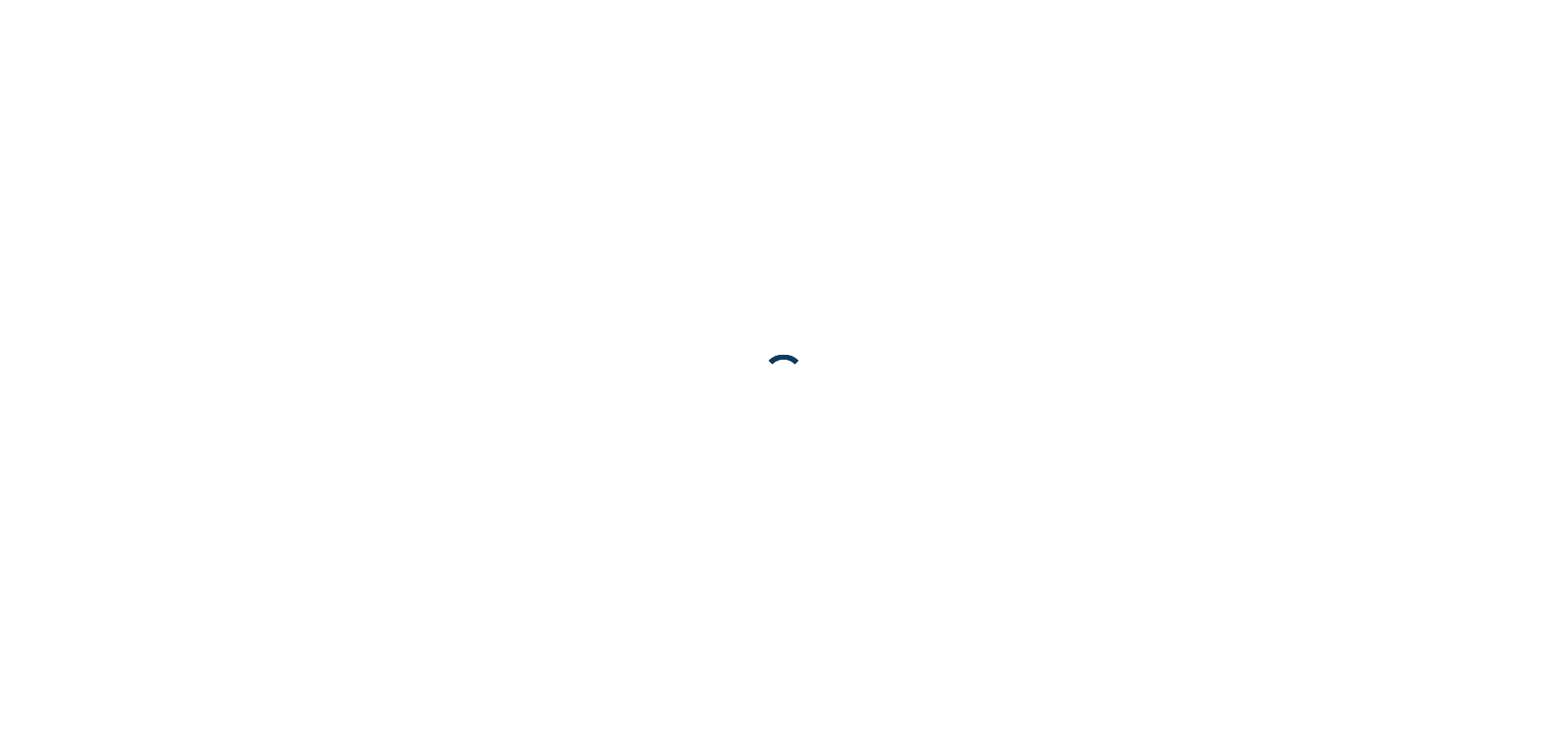 scroll, scrollTop: 0, scrollLeft: 0, axis: both 